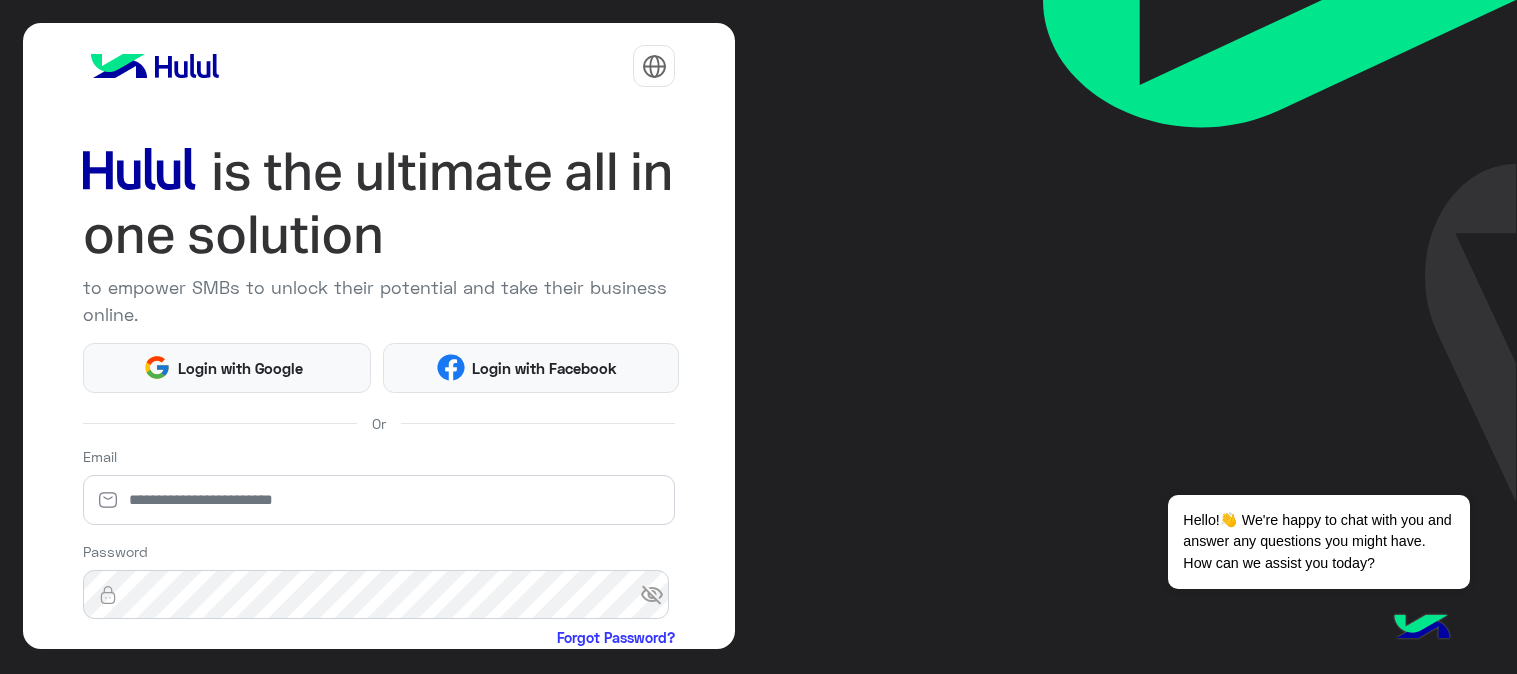 scroll, scrollTop: 0, scrollLeft: 0, axis: both 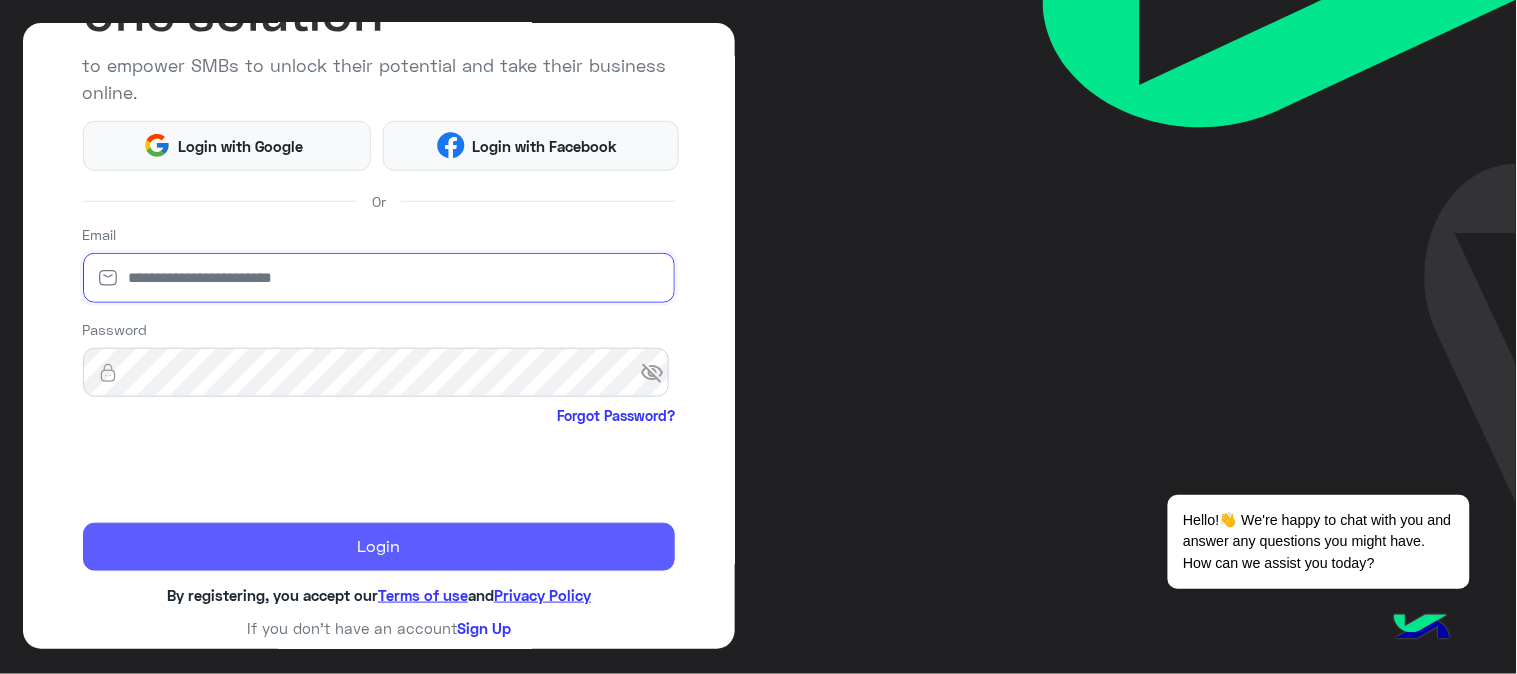 type on "**********" 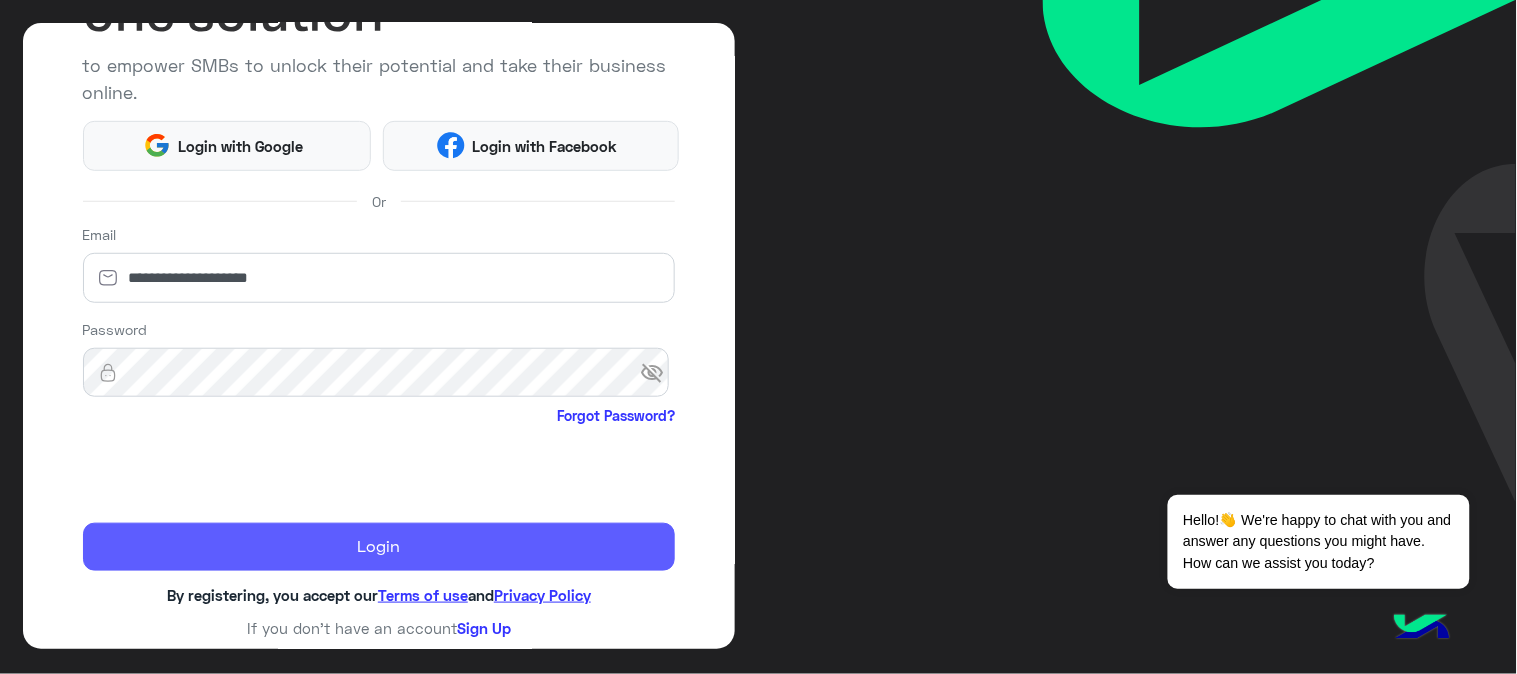 click on "Login" 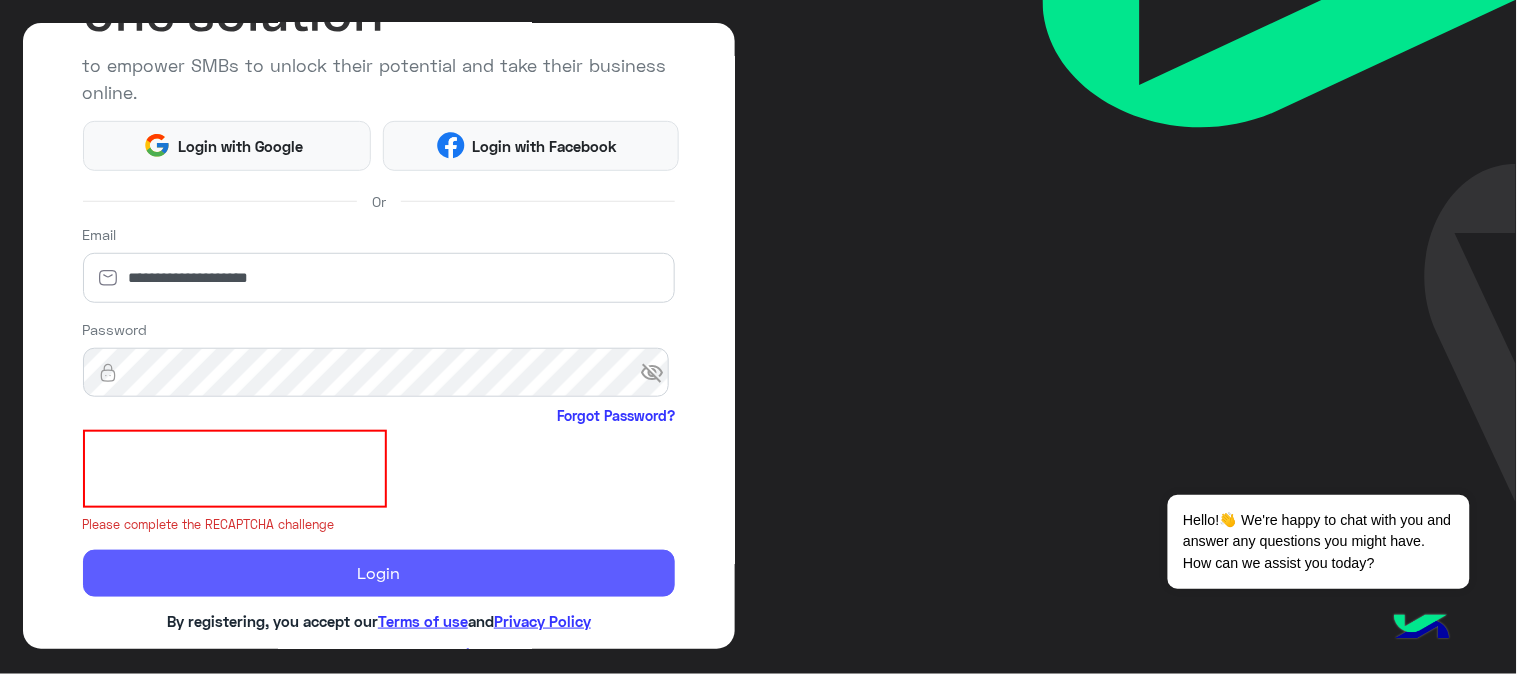 click on "Login" 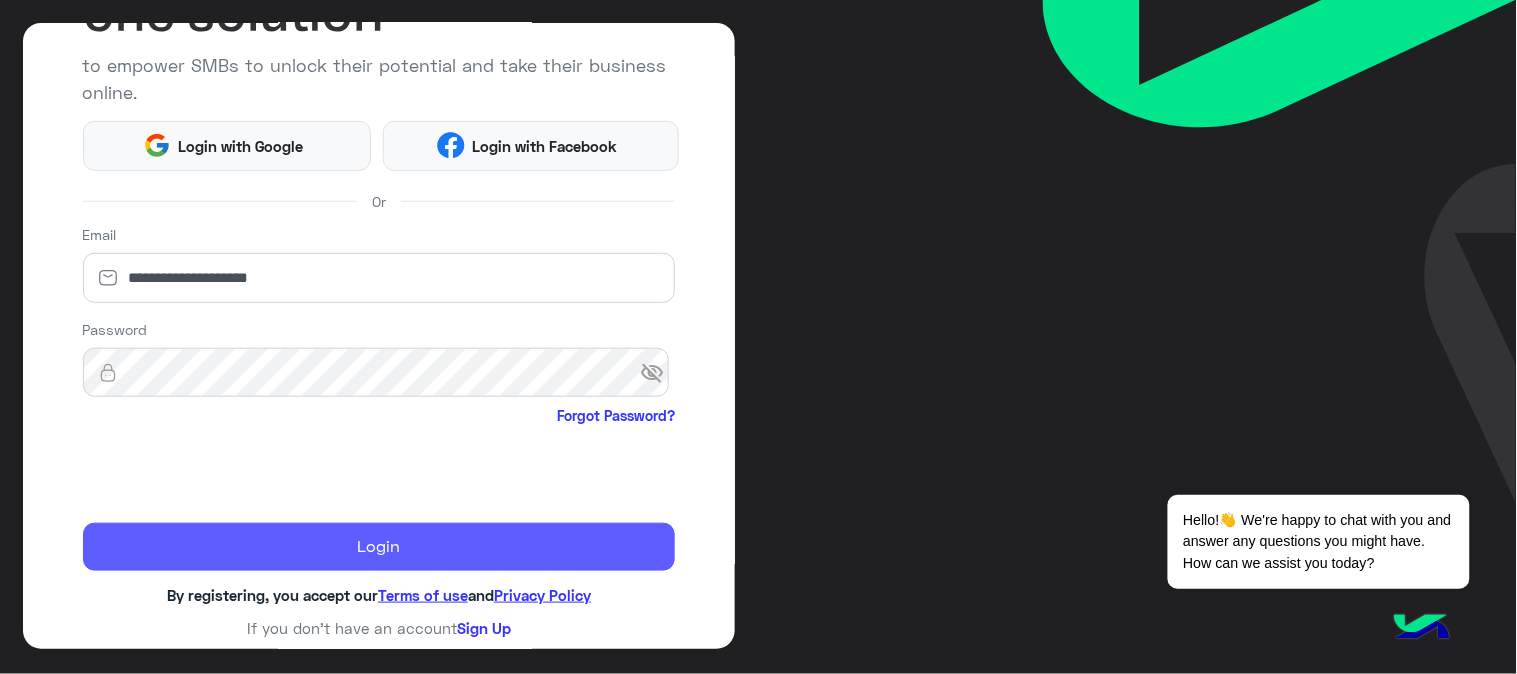 click on "Login" 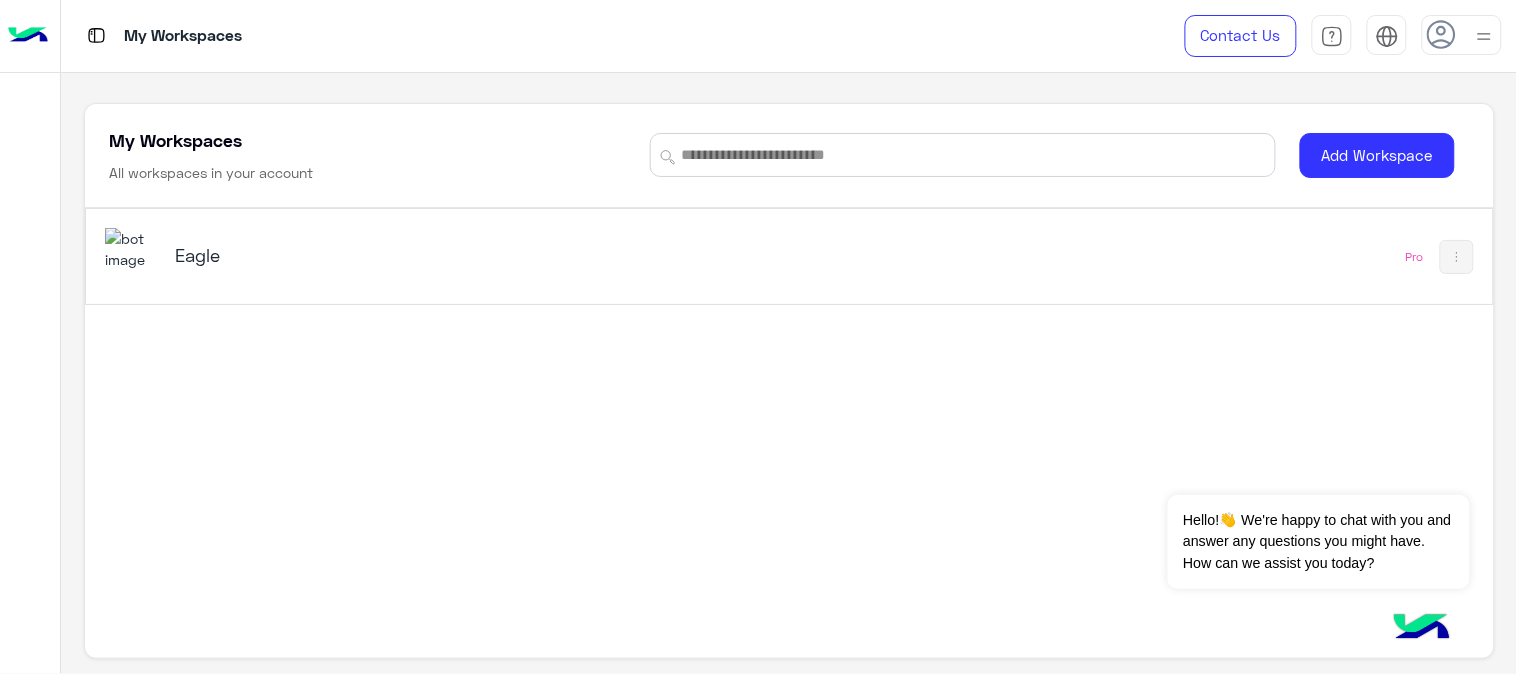 click on "Eagle" at bounding box center [421, 255] 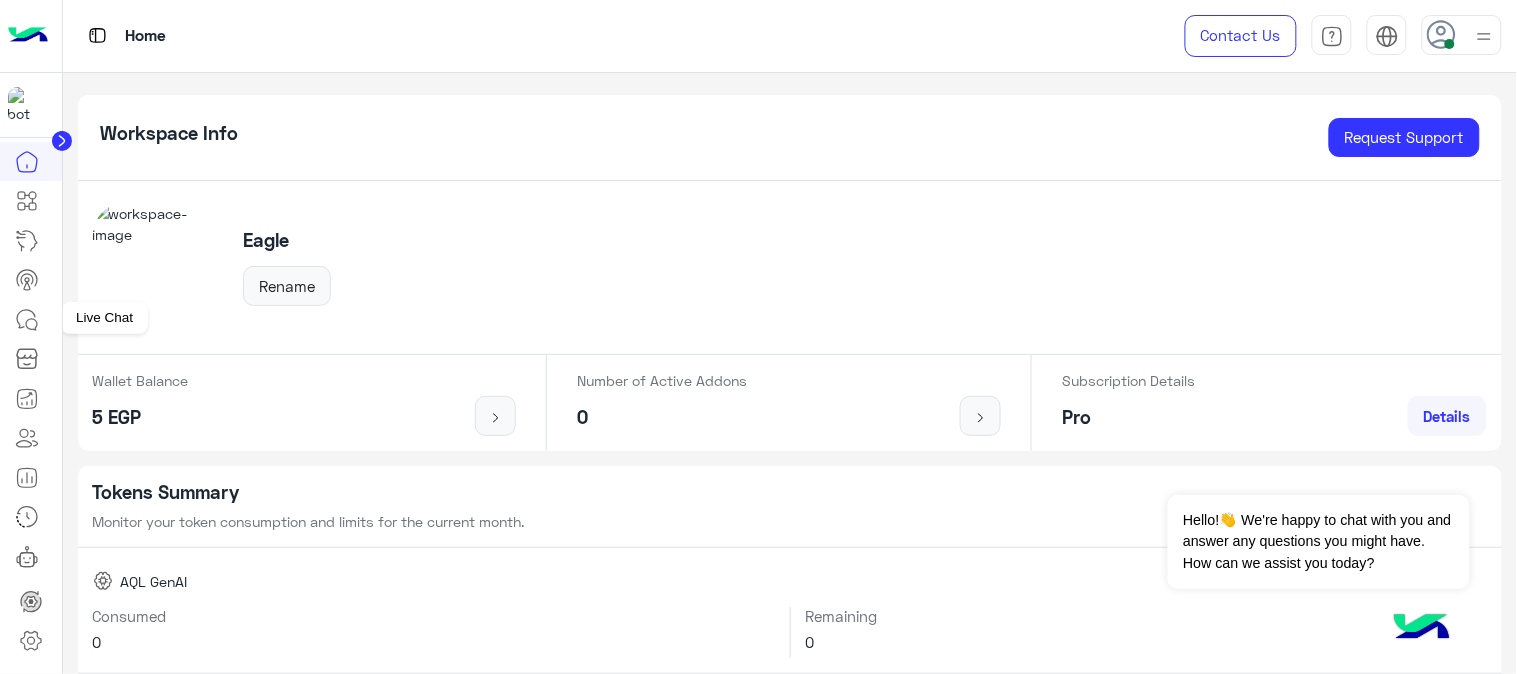 click 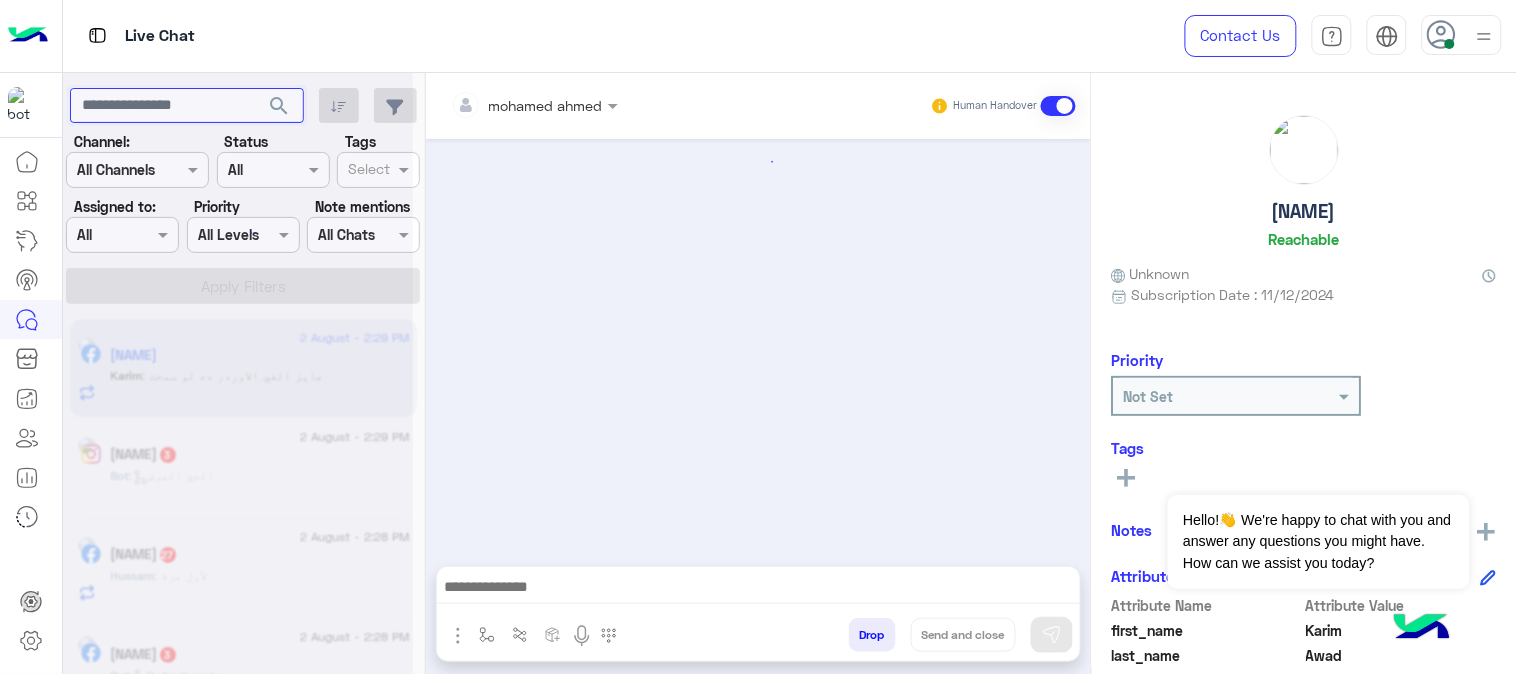 click at bounding box center (187, 106) 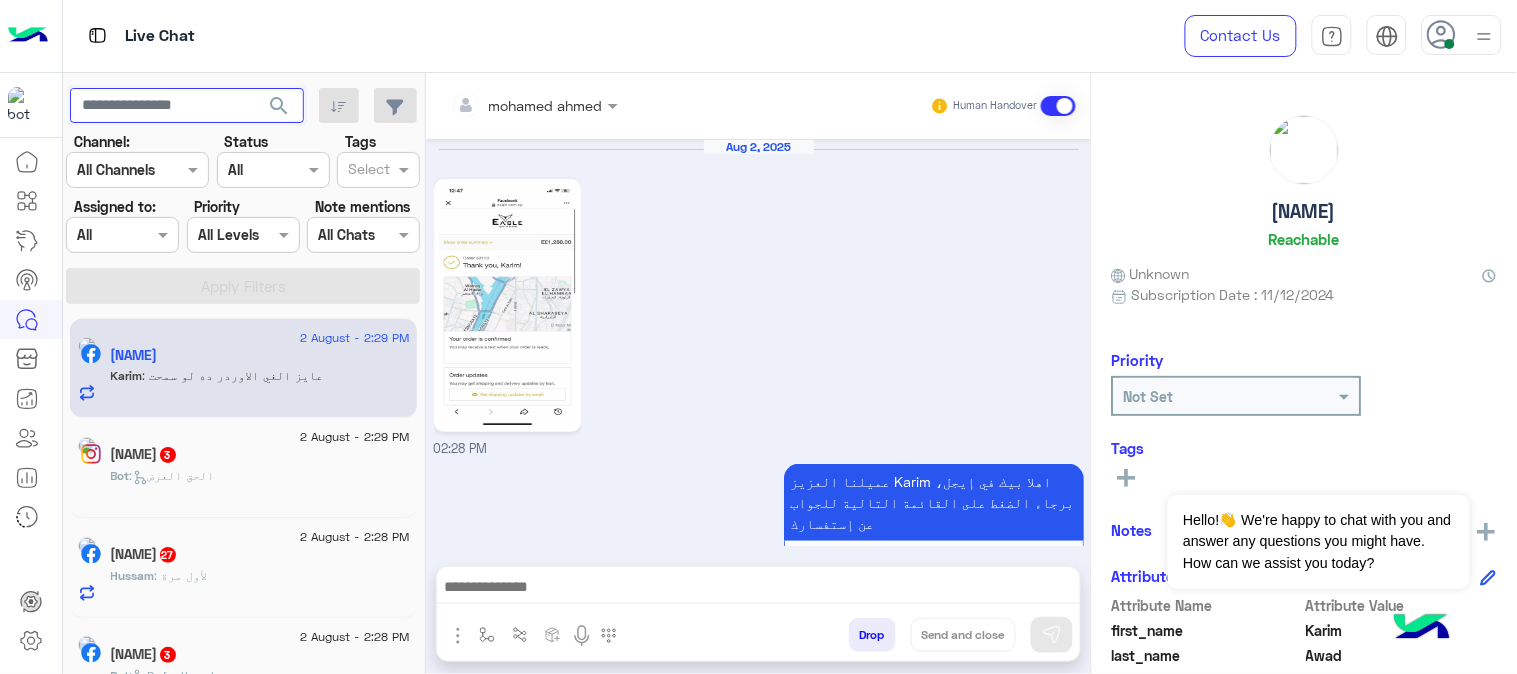 scroll, scrollTop: 1066, scrollLeft: 0, axis: vertical 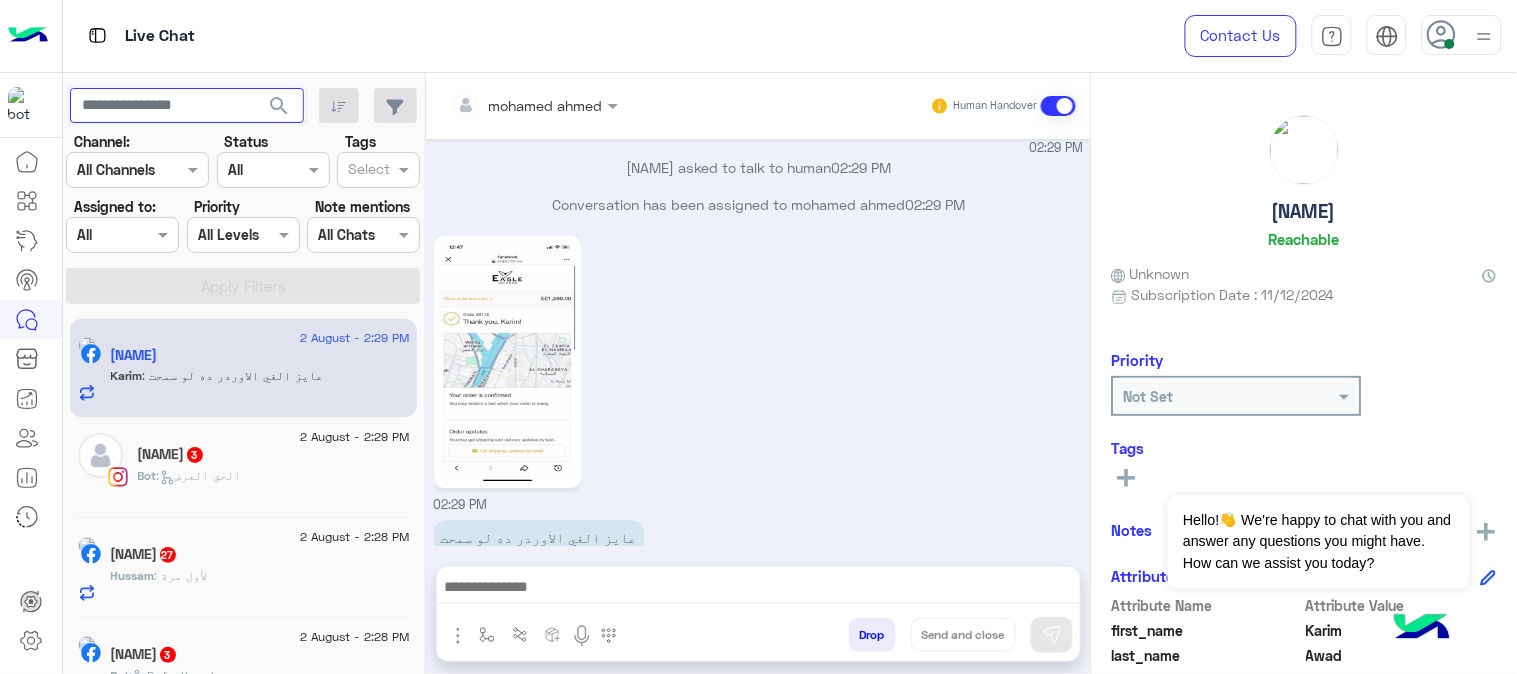 paste on "**********" 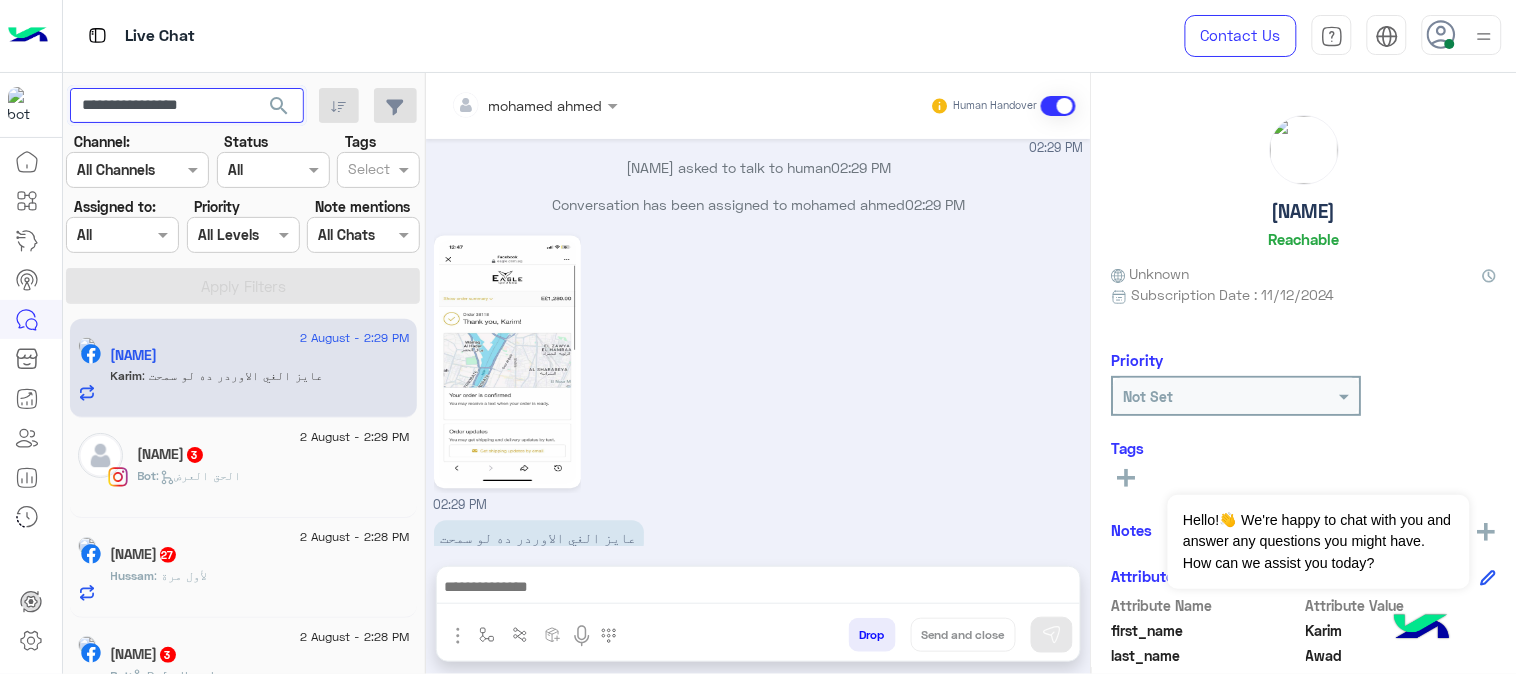 type on "**********" 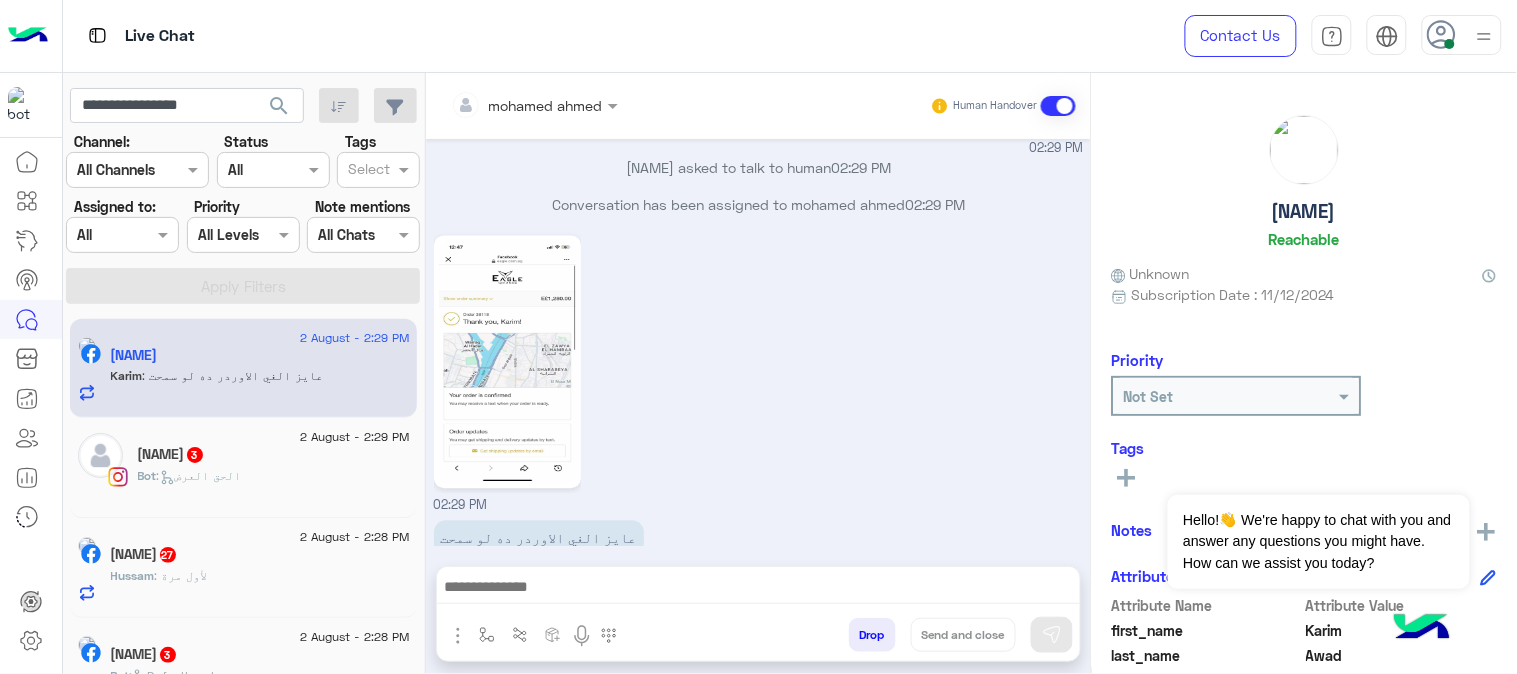 click on "search" 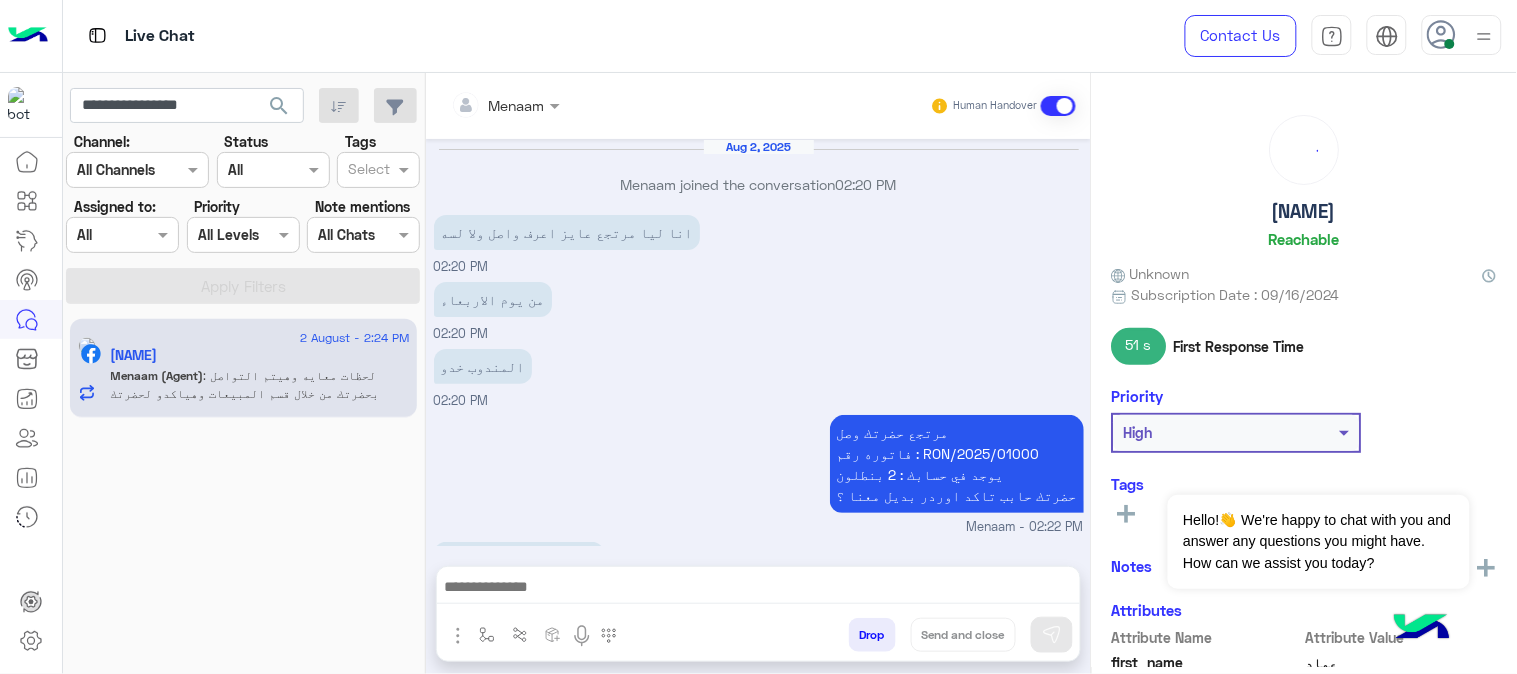 scroll, scrollTop: 422, scrollLeft: 0, axis: vertical 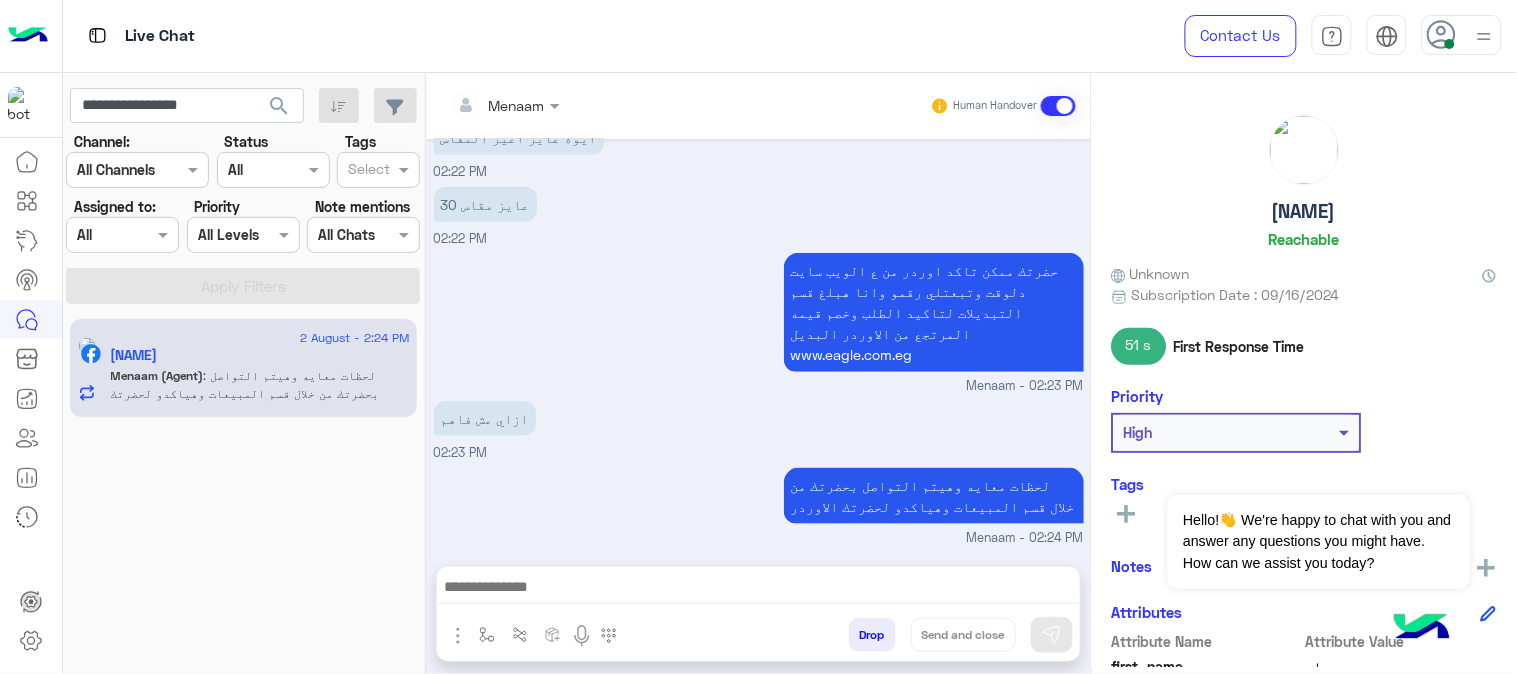 click on ": لحظات معايه وهيتم التواصل بحضرتك من خلال قسم المبيعات وهياكدو لحضرتك الاوردر" 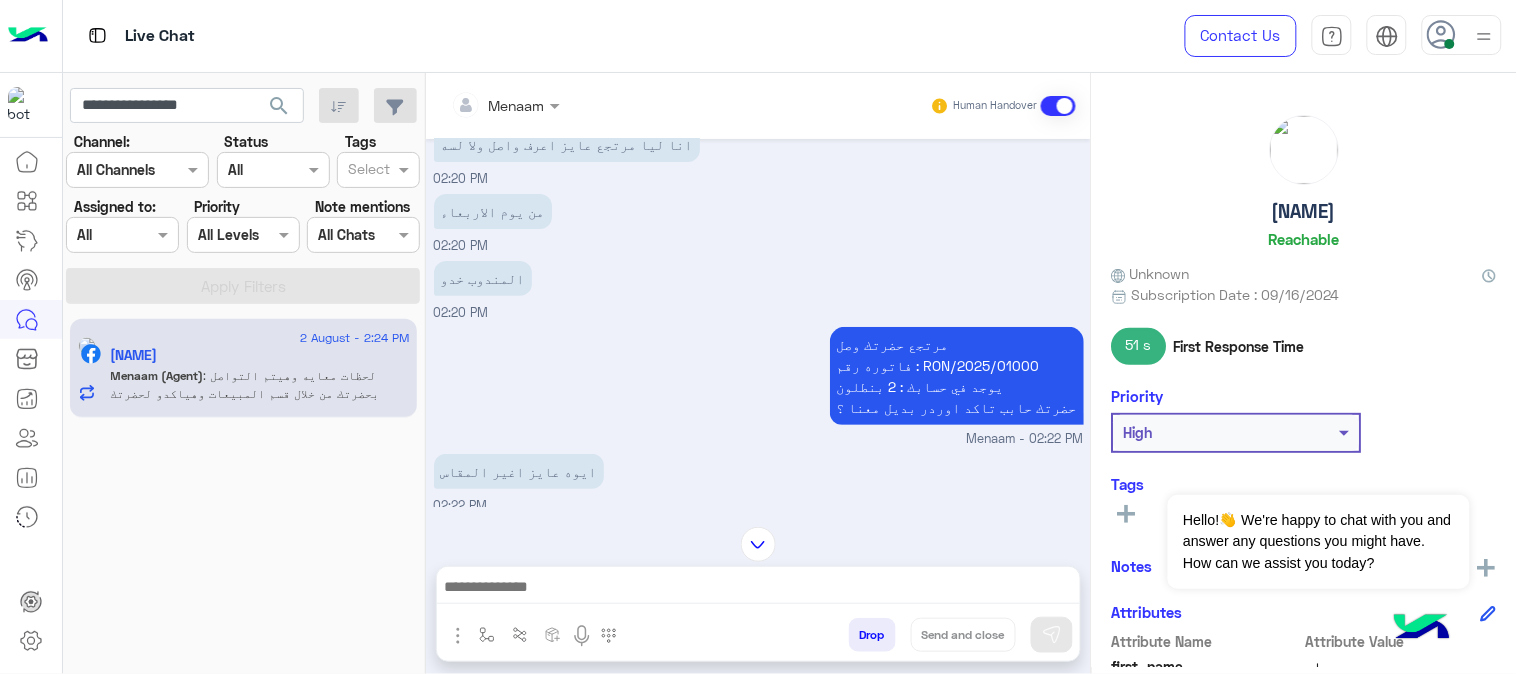 scroll, scrollTop: 200, scrollLeft: 0, axis: vertical 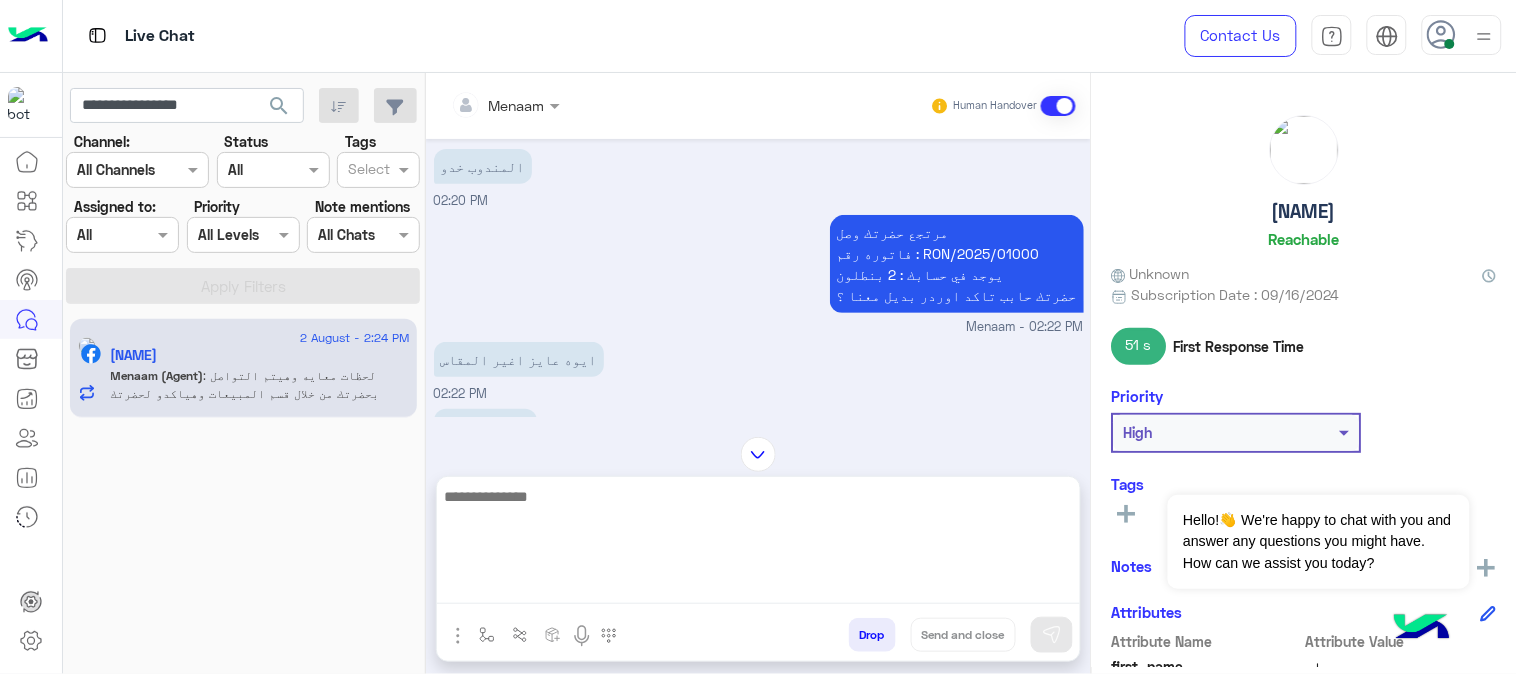 click at bounding box center (758, 544) 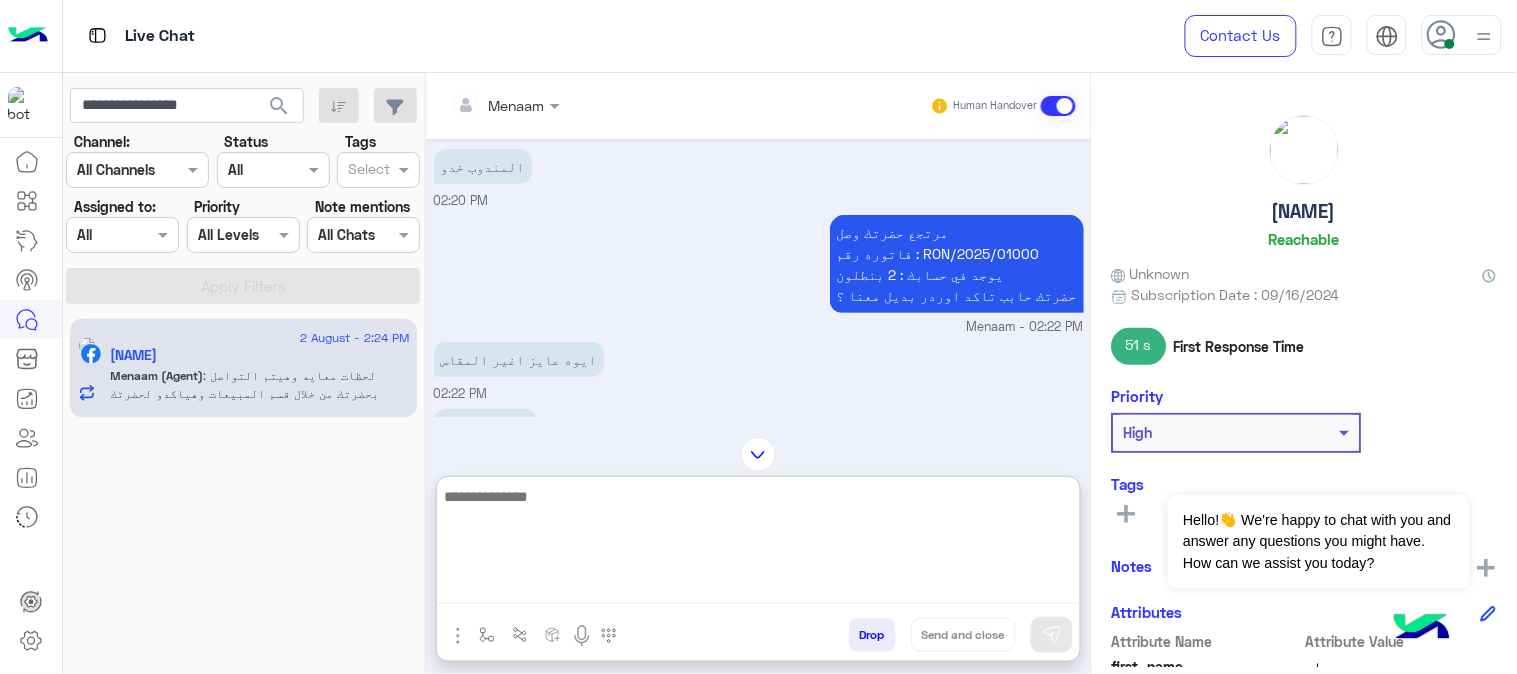 paste on "**********" 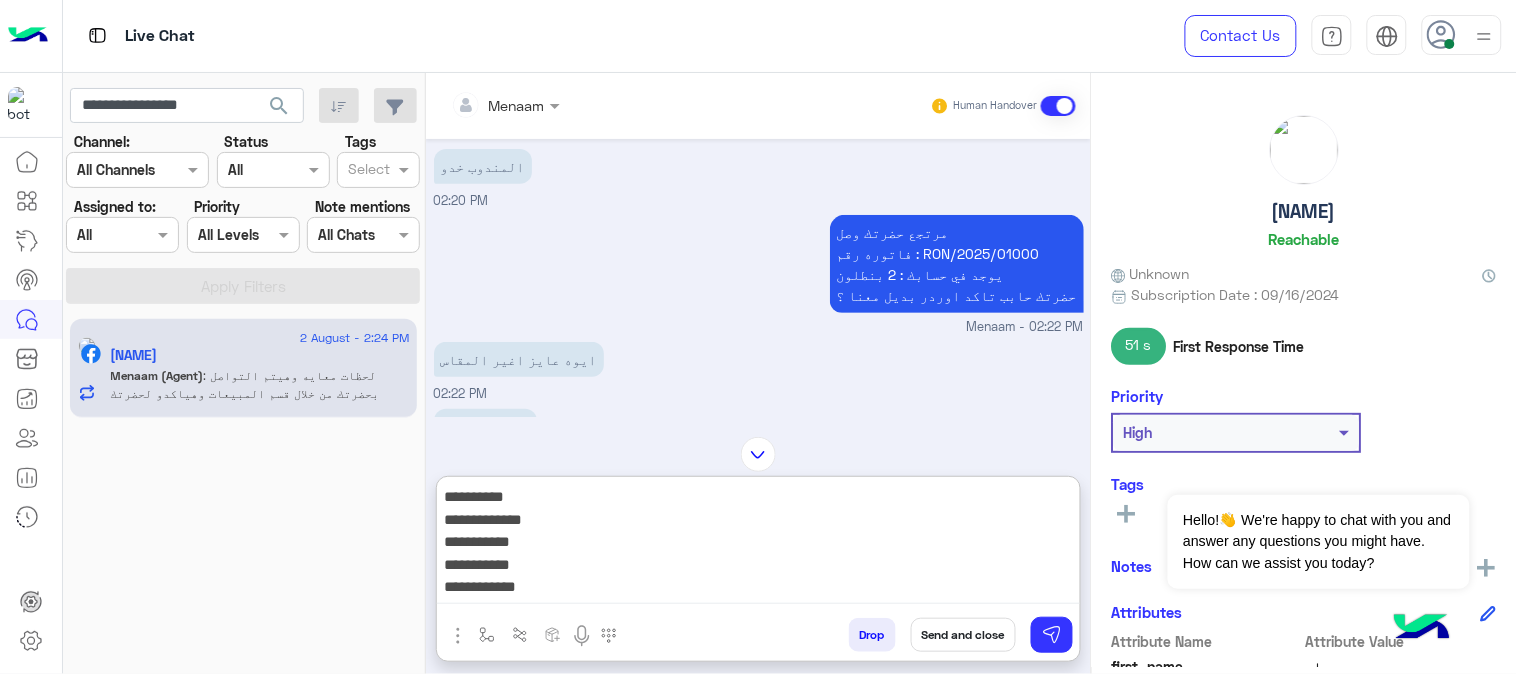 scroll, scrollTop: 83, scrollLeft: 0, axis: vertical 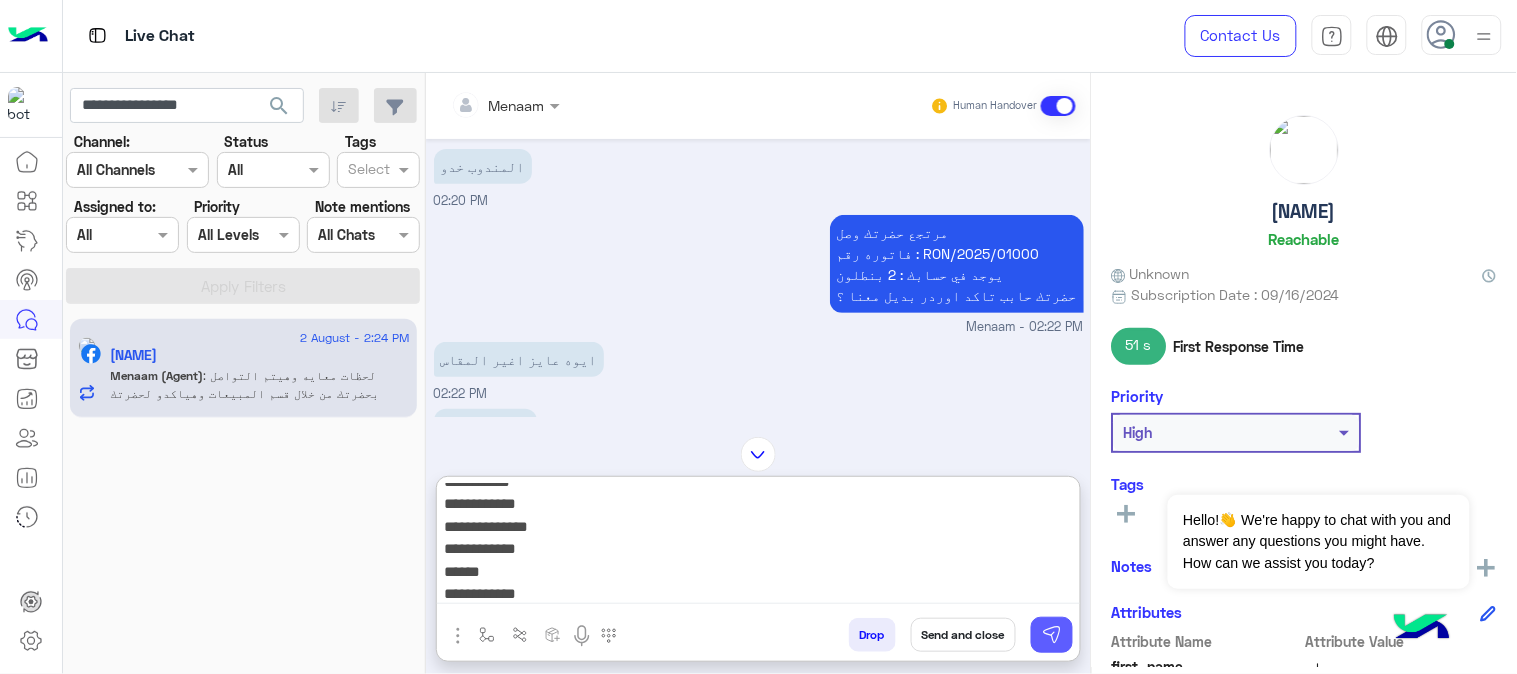 type on "**********" 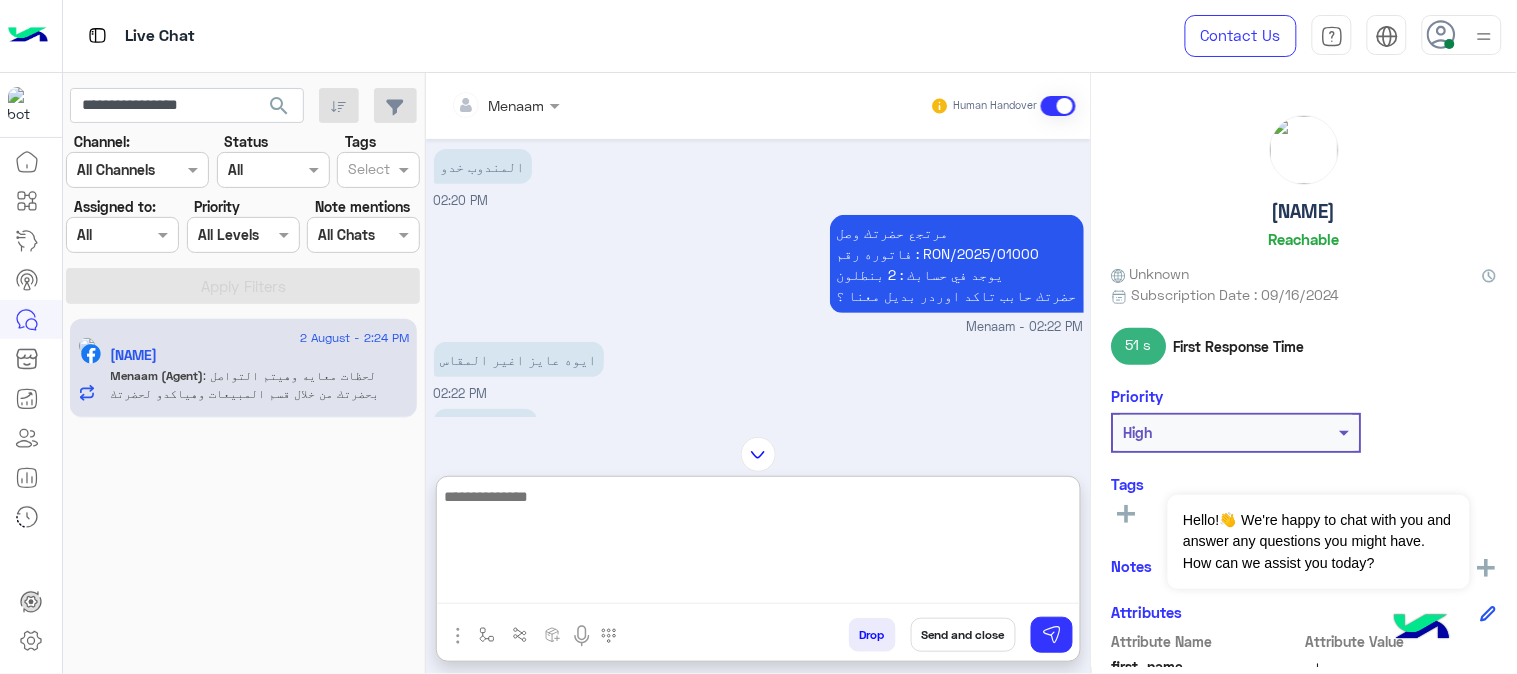 scroll, scrollTop: 0, scrollLeft: 0, axis: both 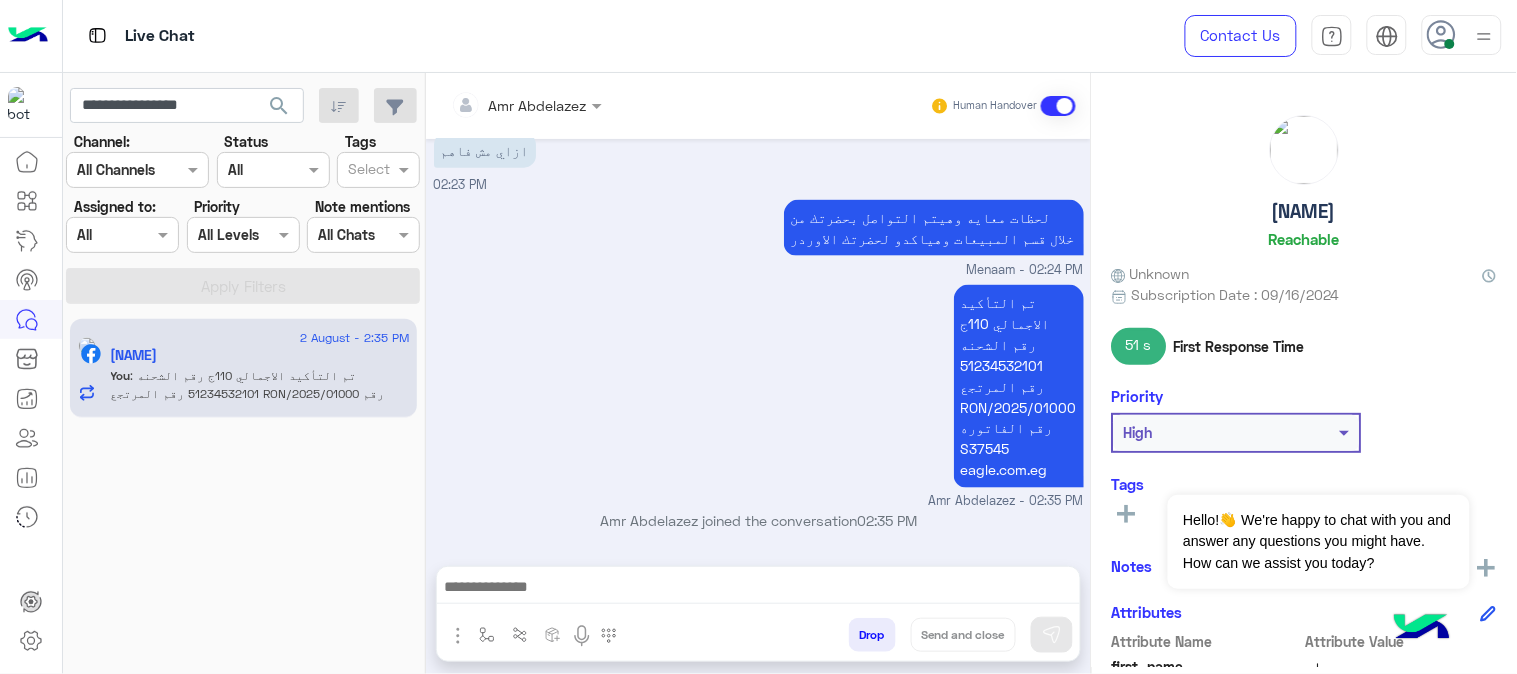 click on "Drop" at bounding box center [872, 635] 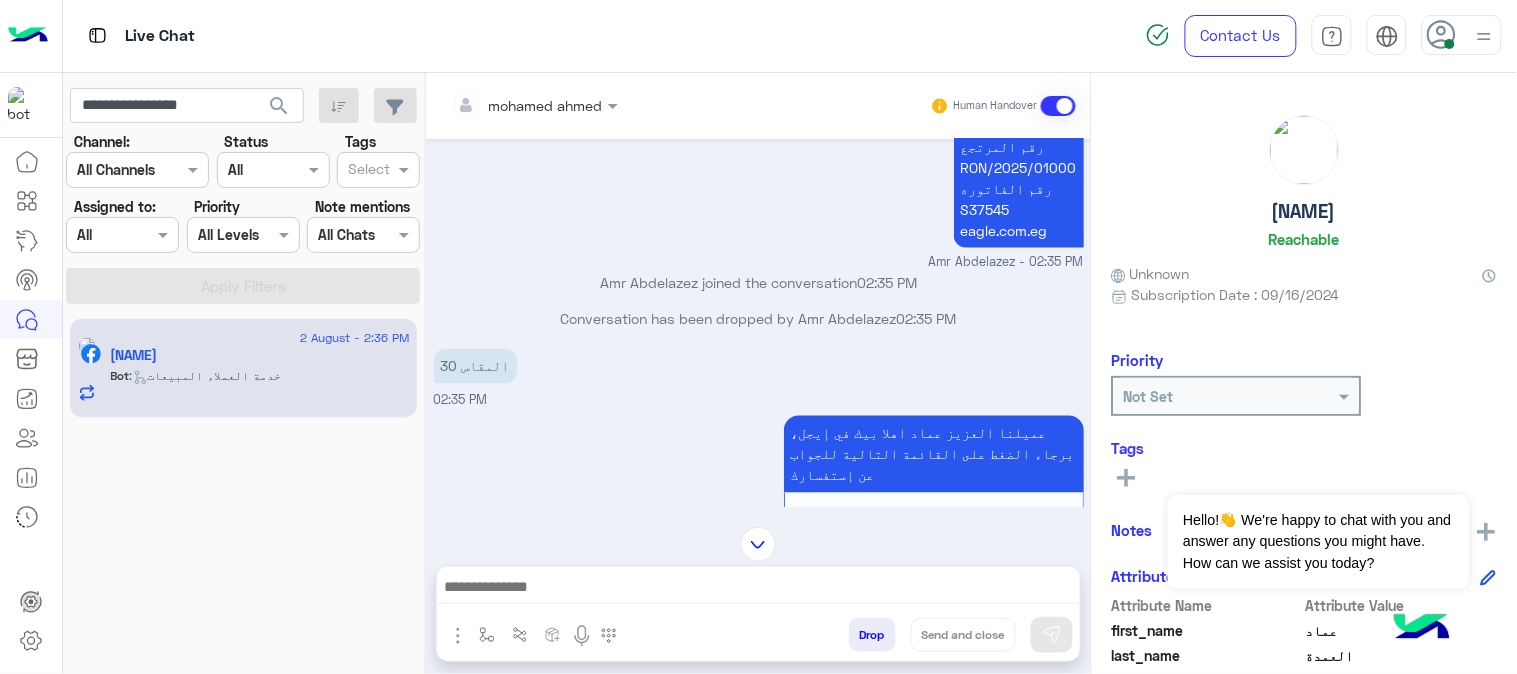 scroll, scrollTop: 648, scrollLeft: 0, axis: vertical 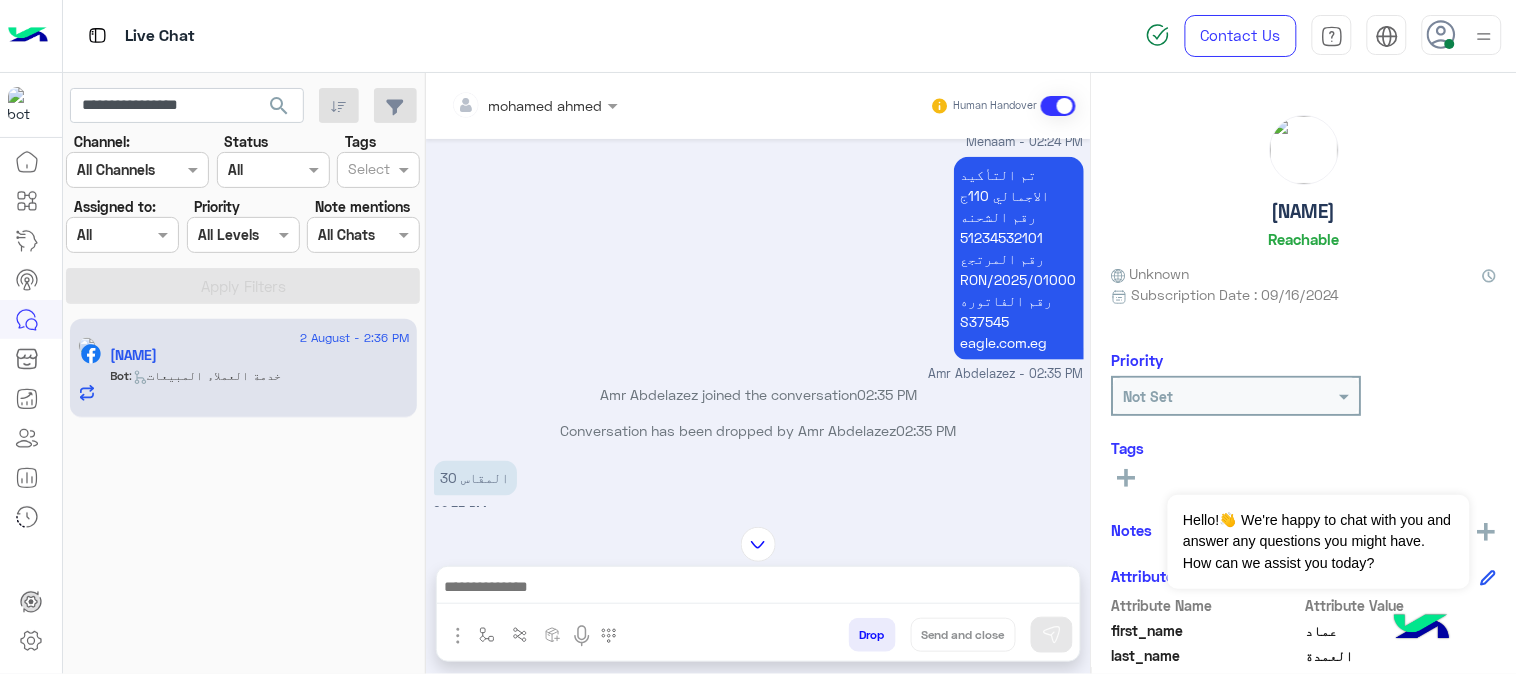 click on "المقاس 30   02:35 PM" at bounding box center (759, 489) 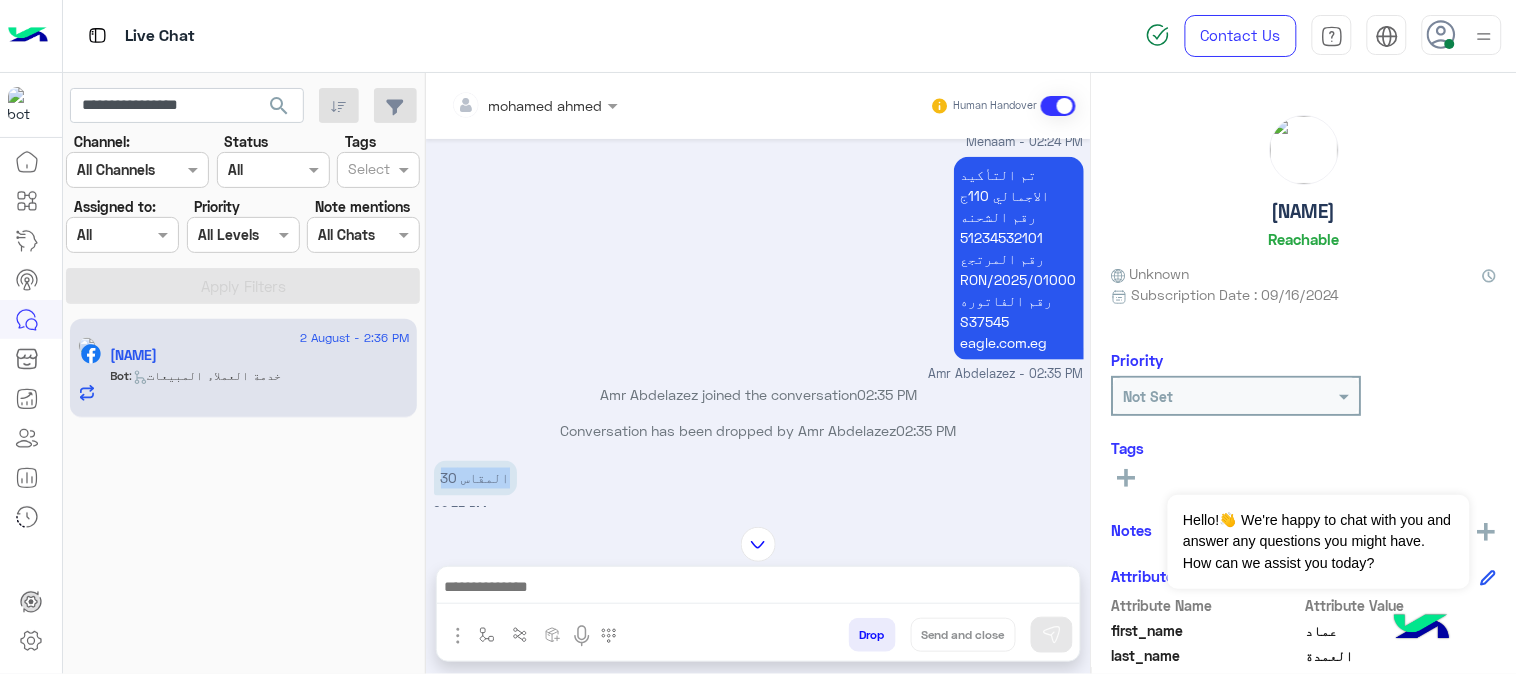 click on "المقاس 30   02:35 PM" at bounding box center [759, 489] 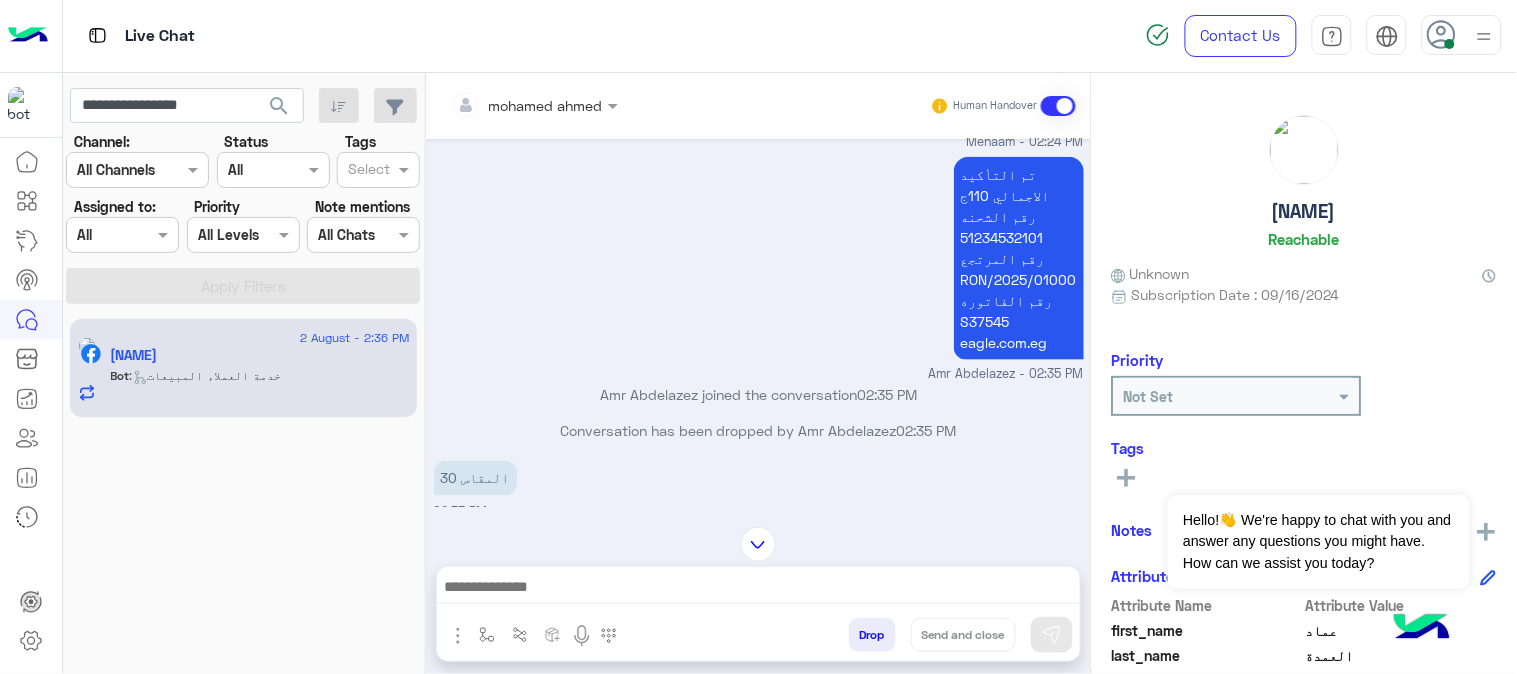 click at bounding box center (758, 592) 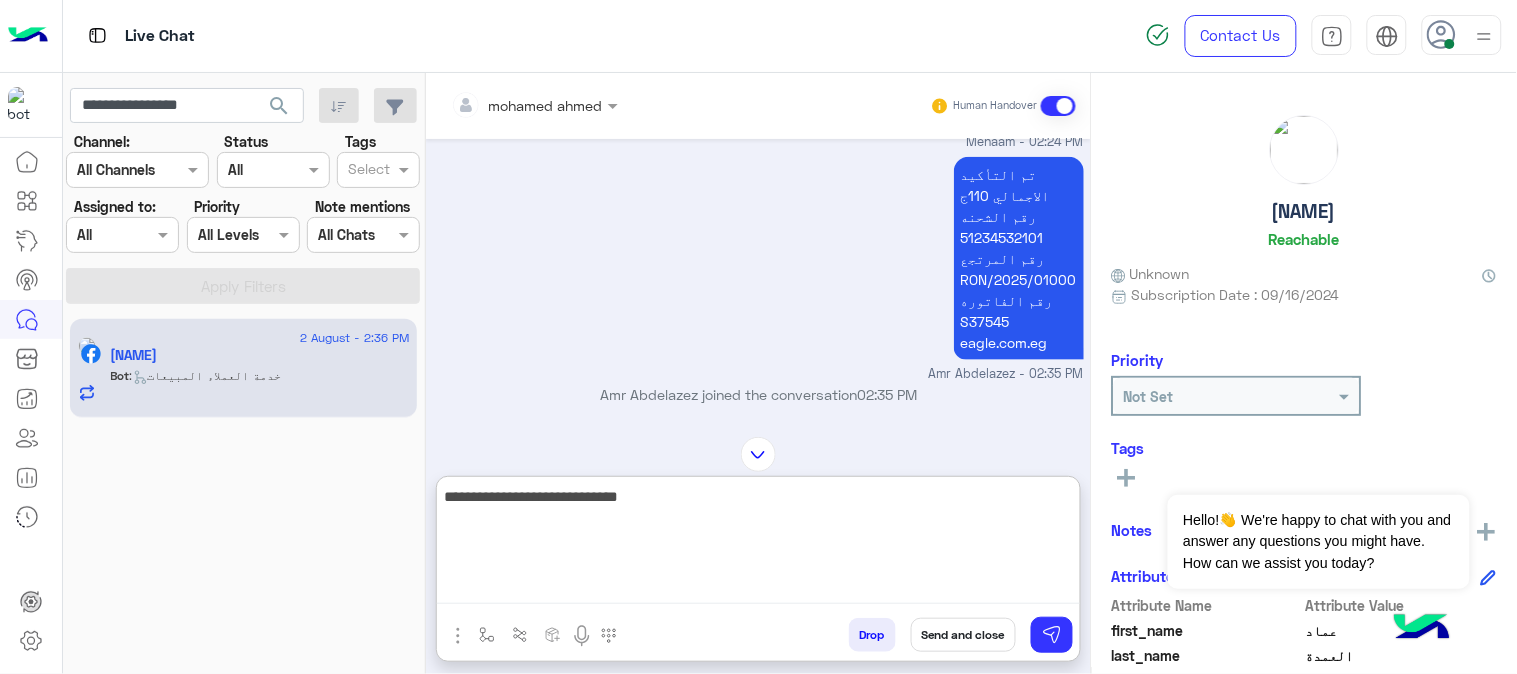type on "**********" 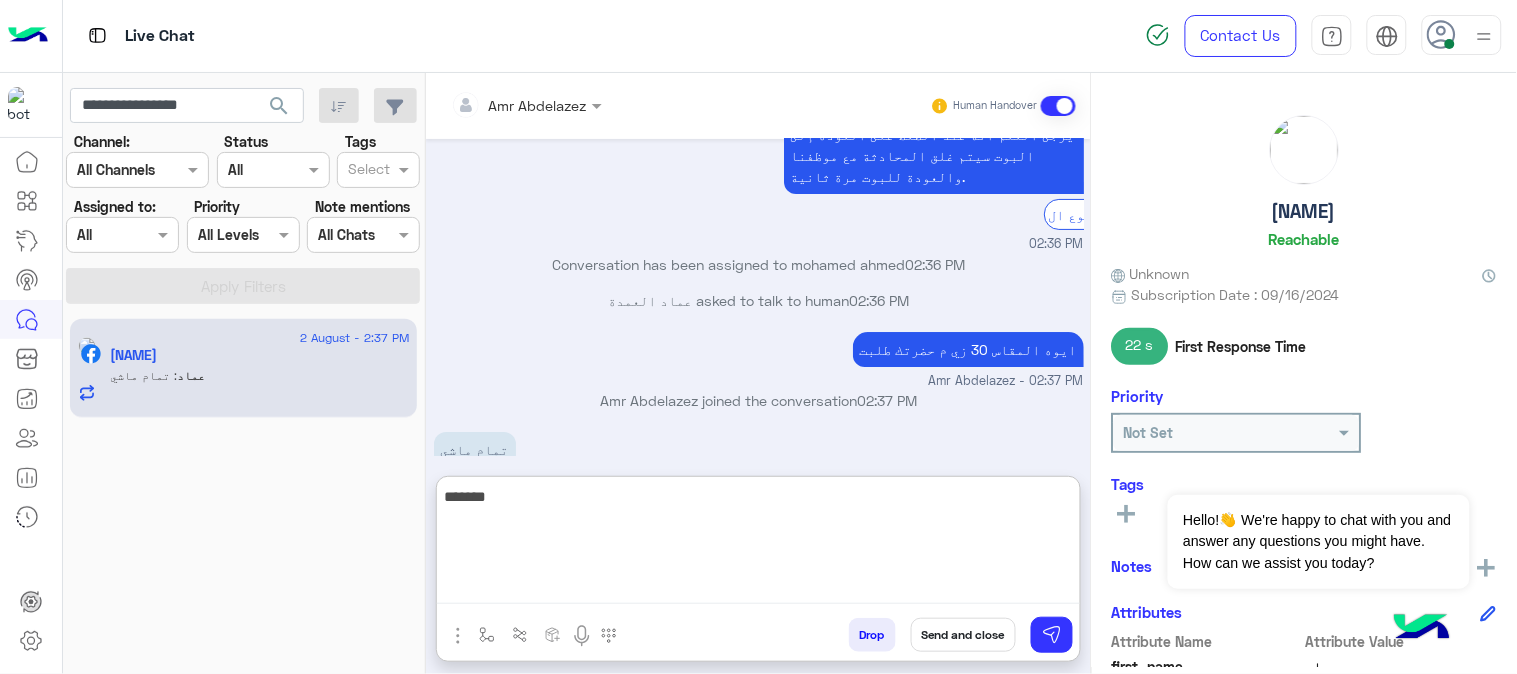scroll, scrollTop: 1748, scrollLeft: 0, axis: vertical 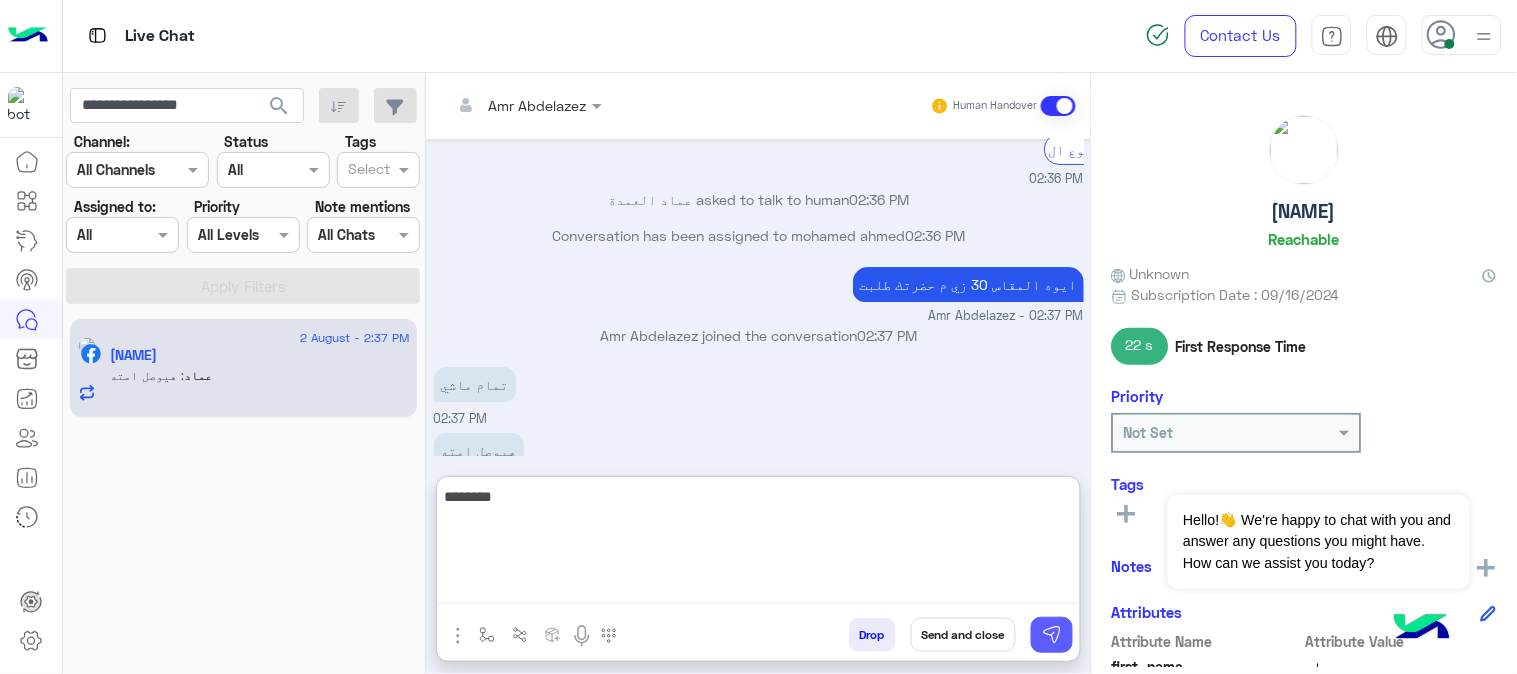 type on "********" 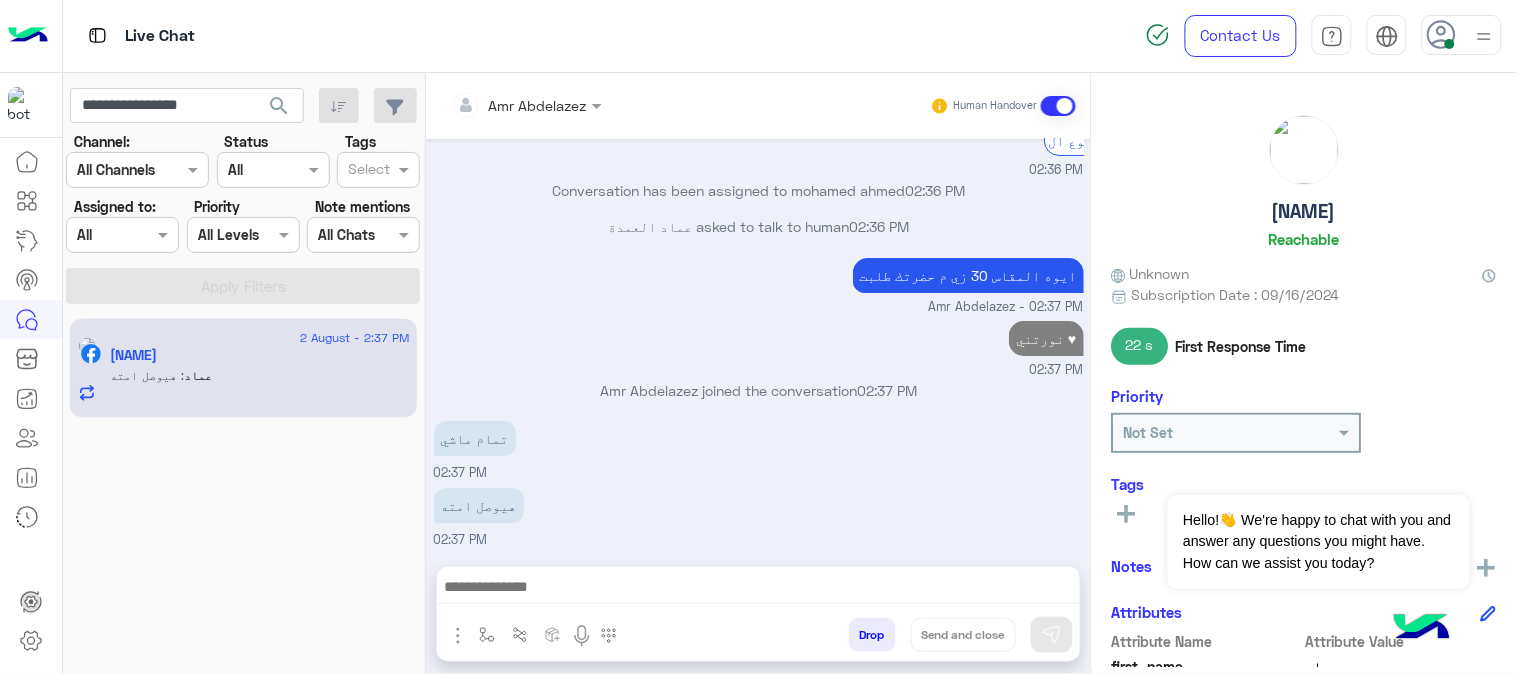 scroll, scrollTop: 1723, scrollLeft: 0, axis: vertical 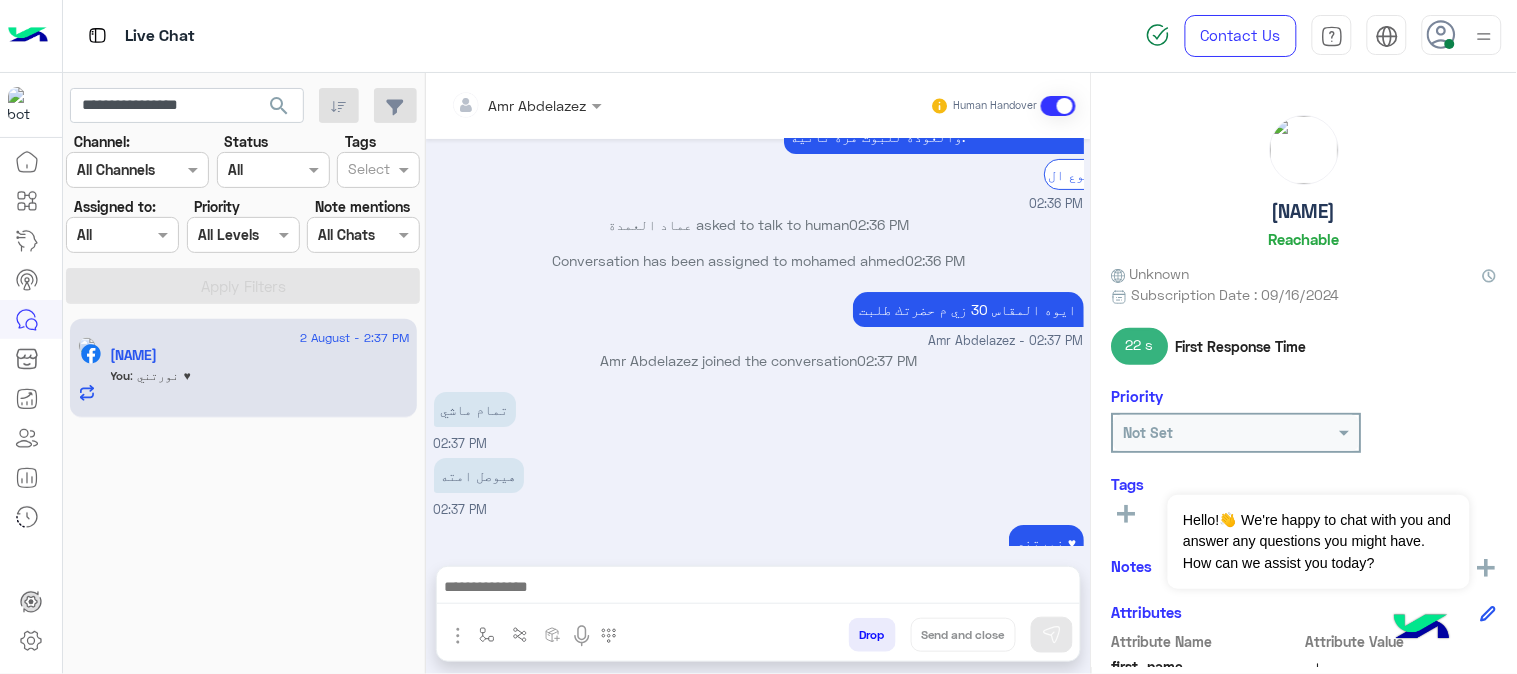 click at bounding box center (758, 589) 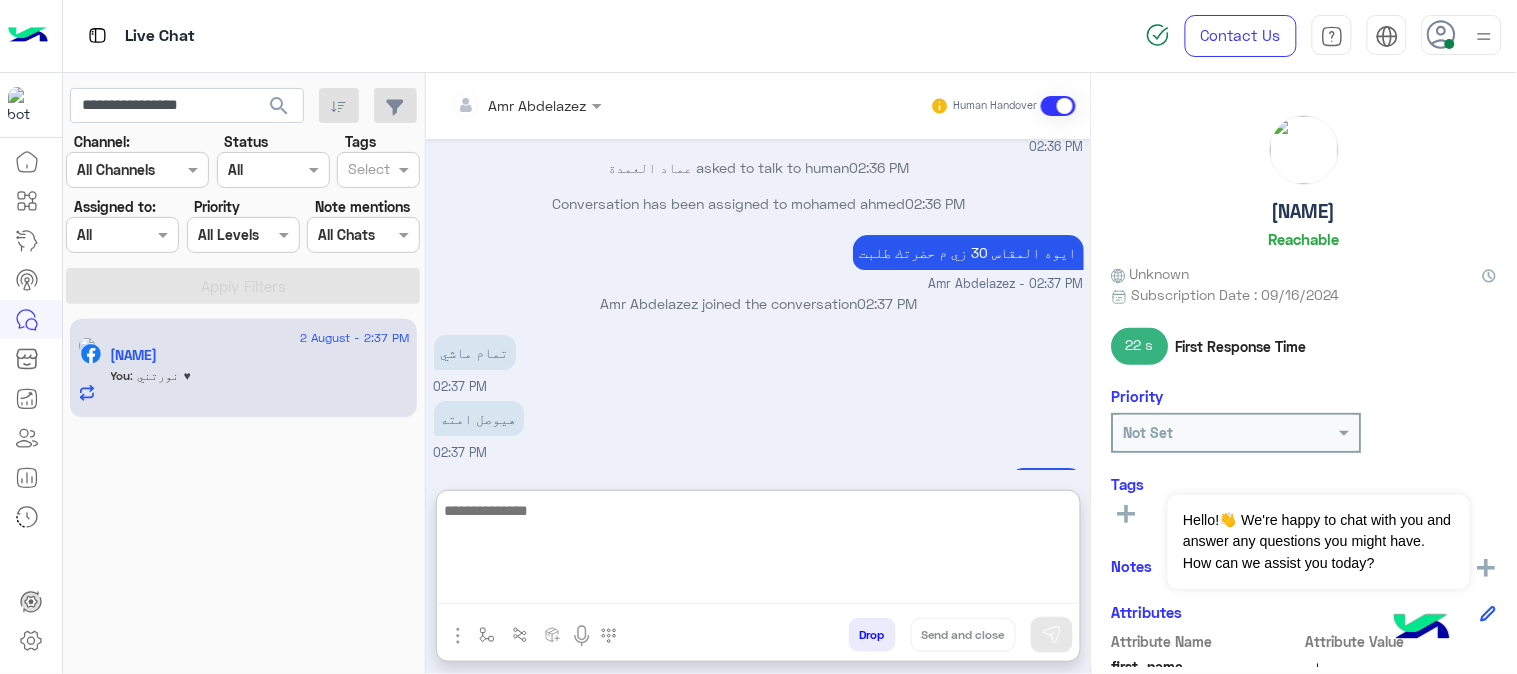 scroll, scrollTop: 1785, scrollLeft: 0, axis: vertical 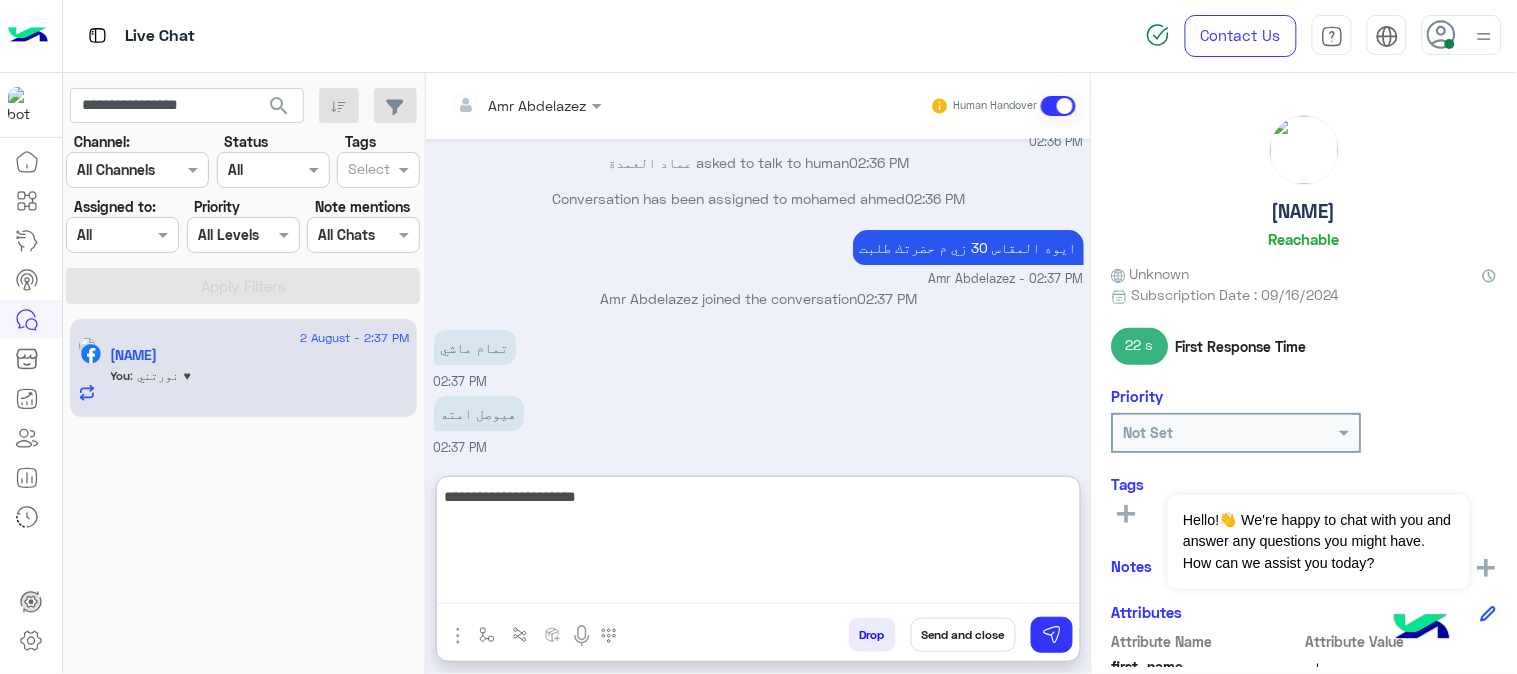 type on "**********" 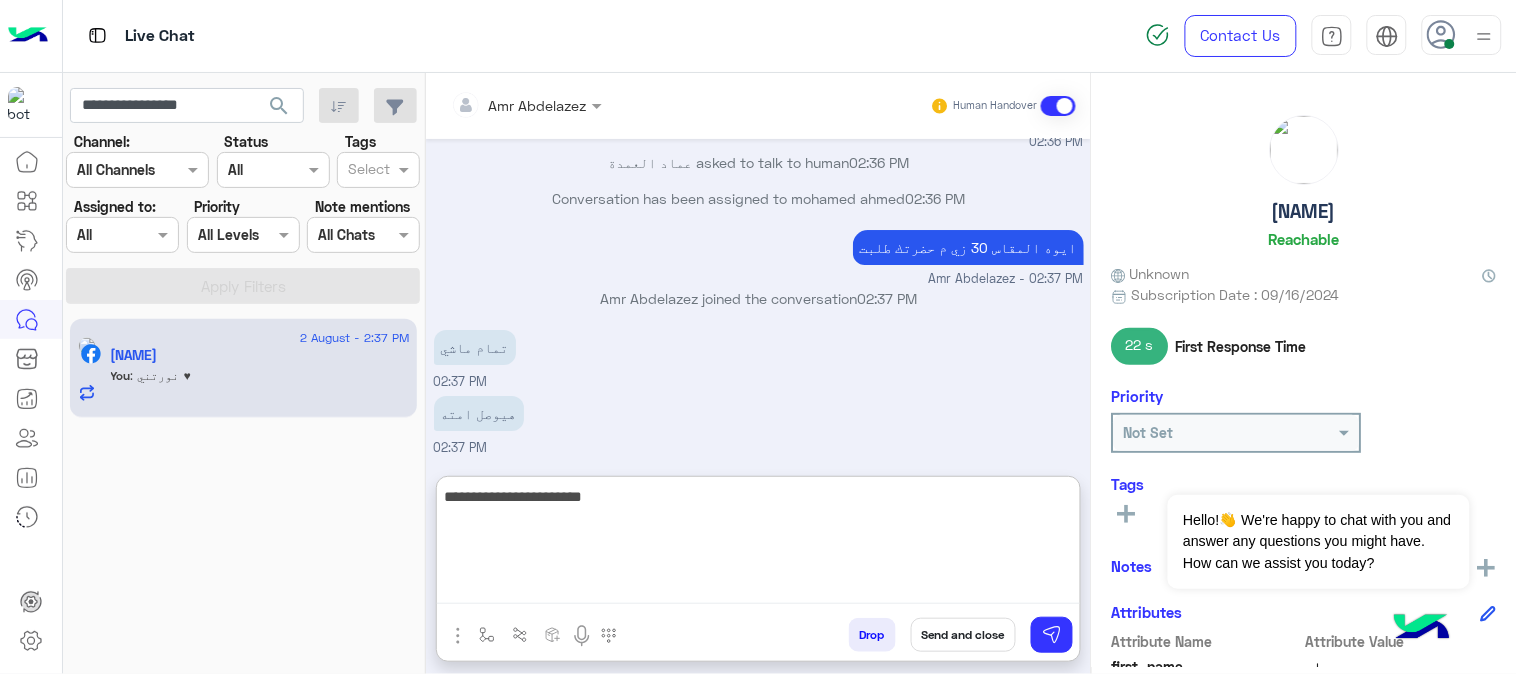 type 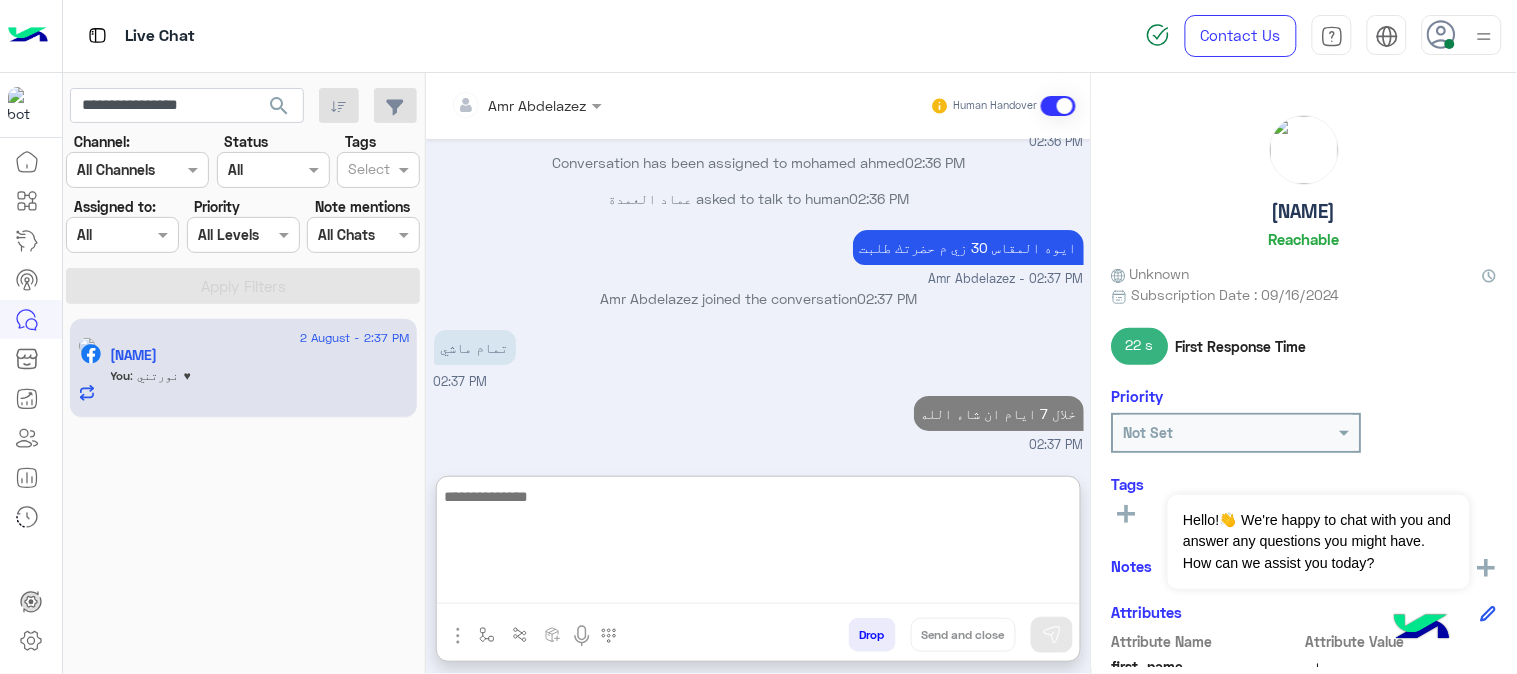 scroll, scrollTop: 1876, scrollLeft: 0, axis: vertical 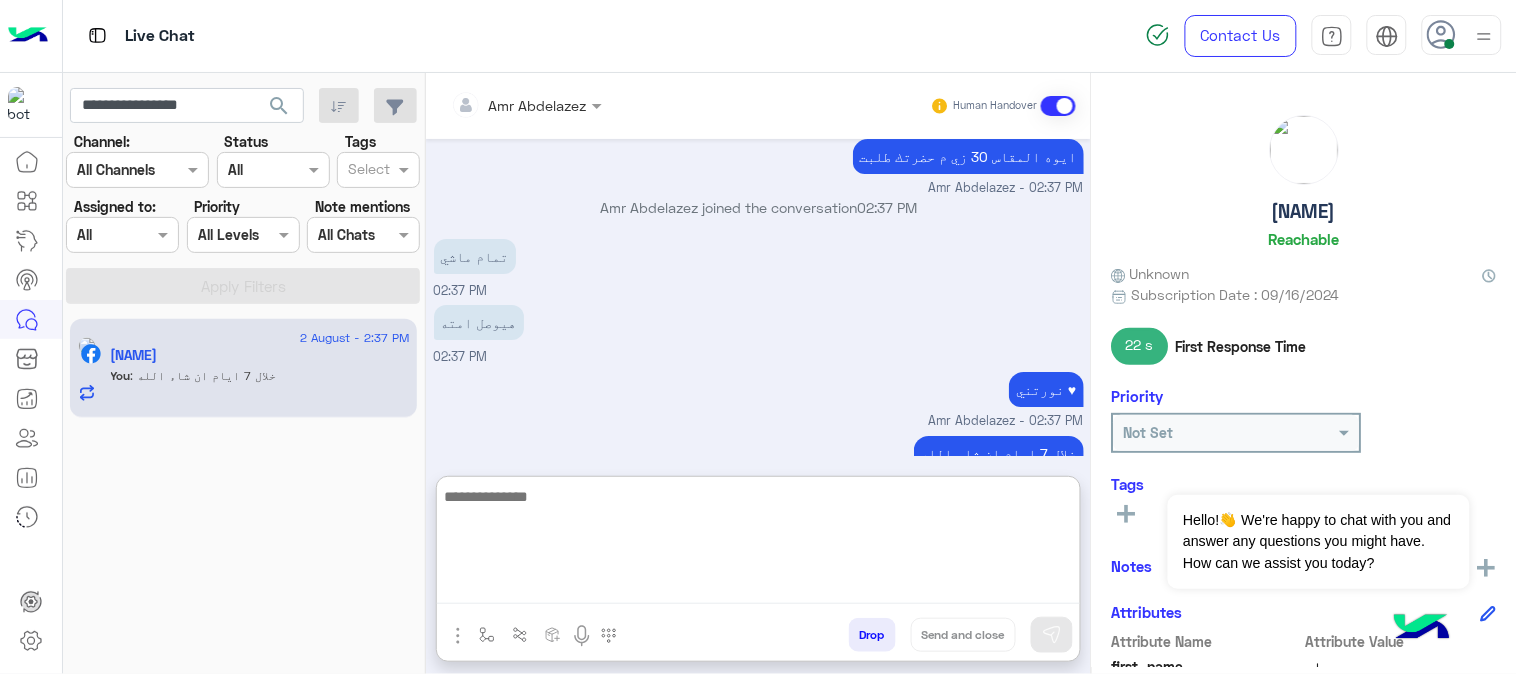 click on "Drop" at bounding box center (872, 635) 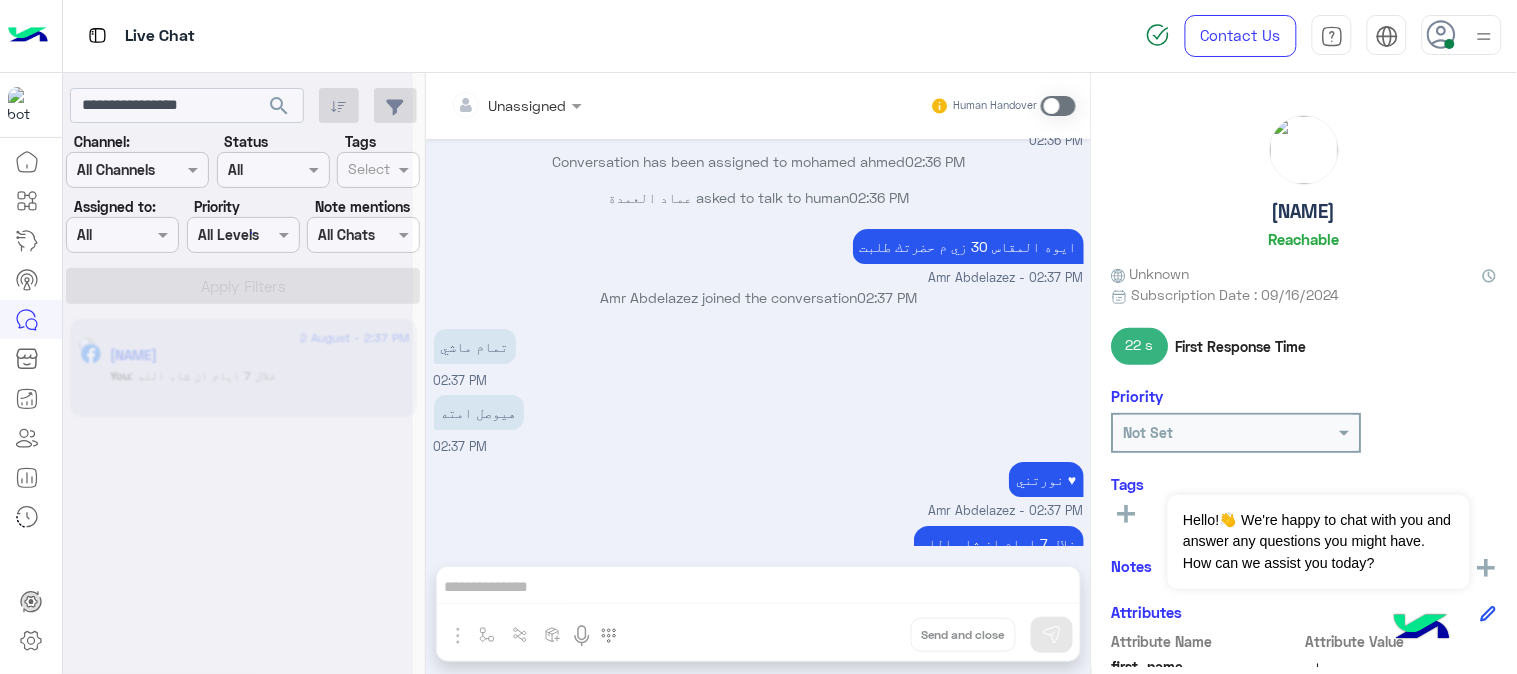 scroll, scrollTop: 1823, scrollLeft: 0, axis: vertical 